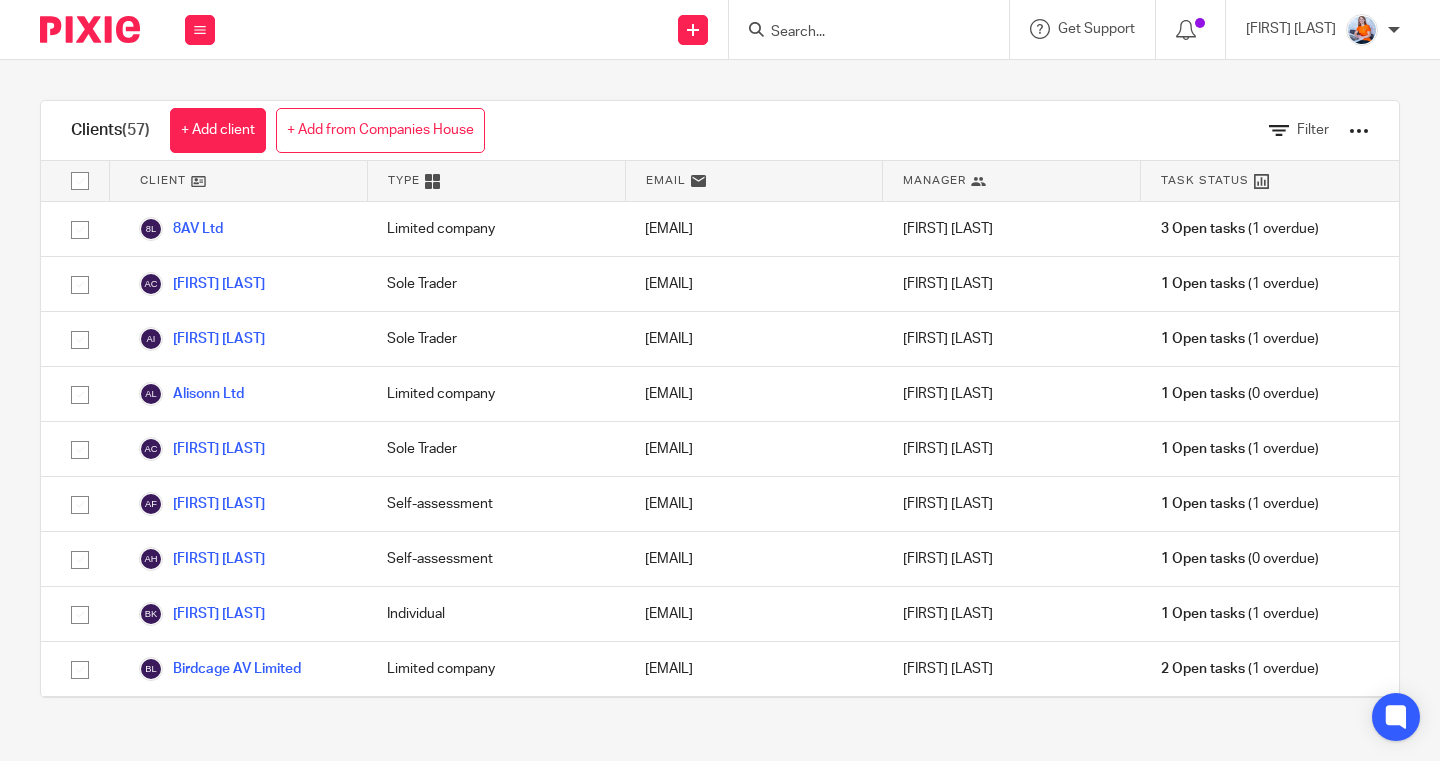 scroll, scrollTop: 0, scrollLeft: 0, axis: both 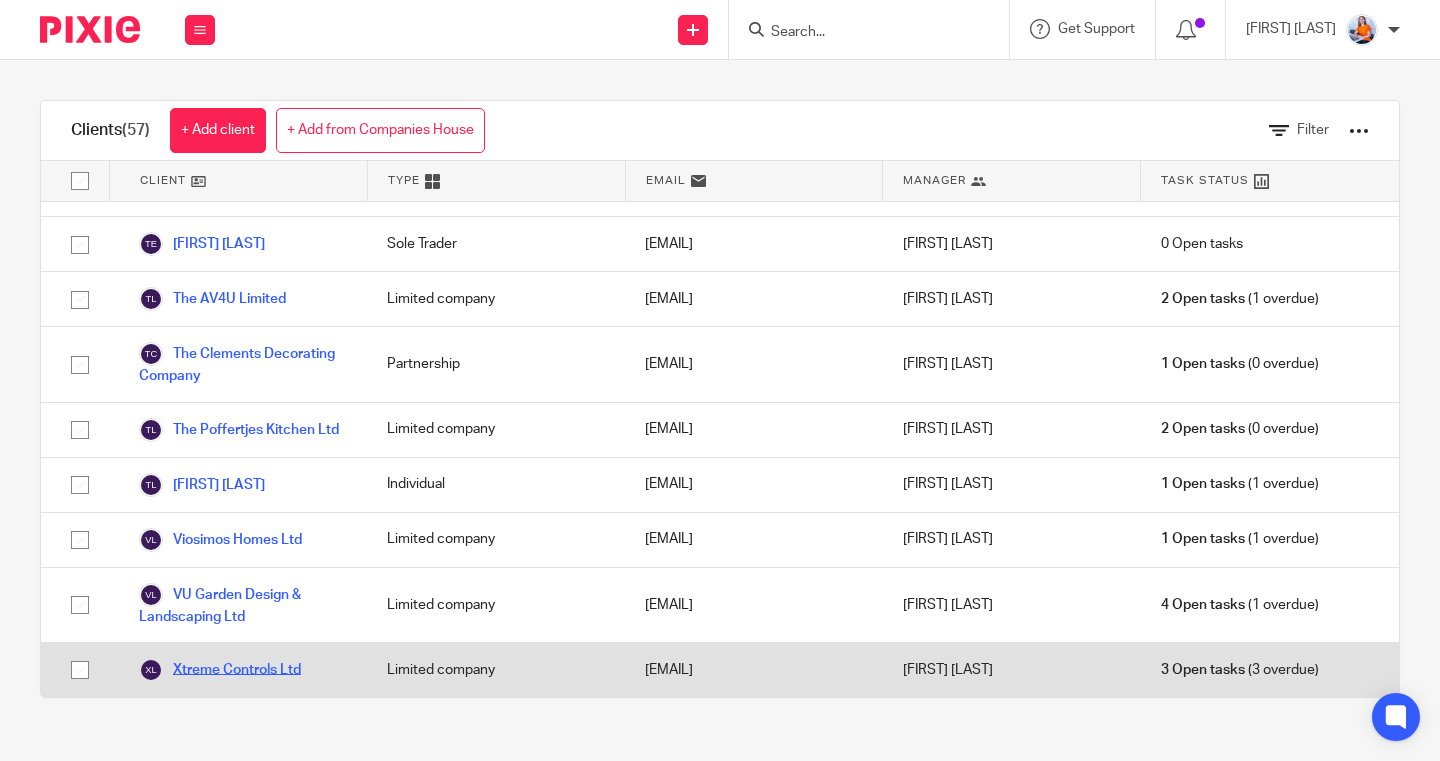 click on "Xtreme Controls Ltd" at bounding box center [220, 670] 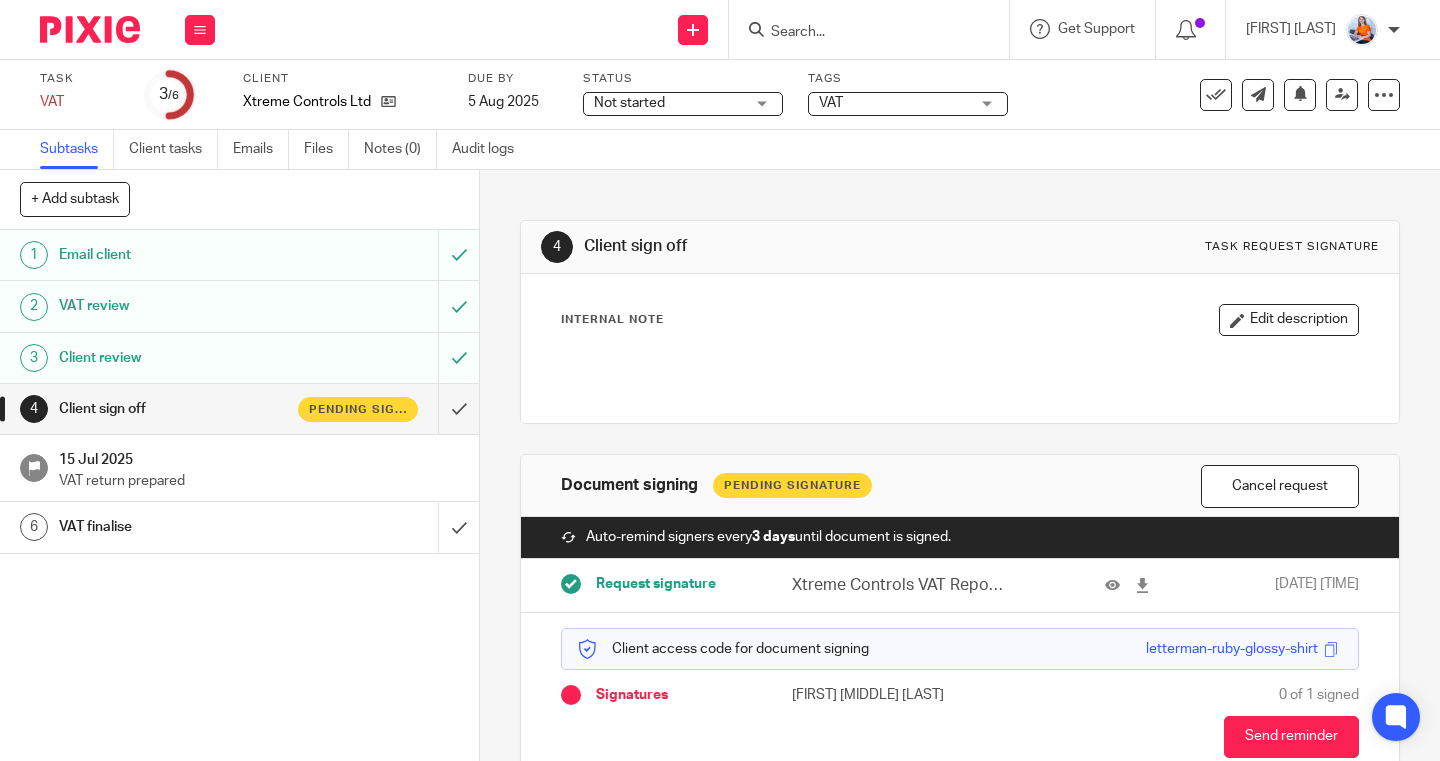 scroll, scrollTop: 0, scrollLeft: 0, axis: both 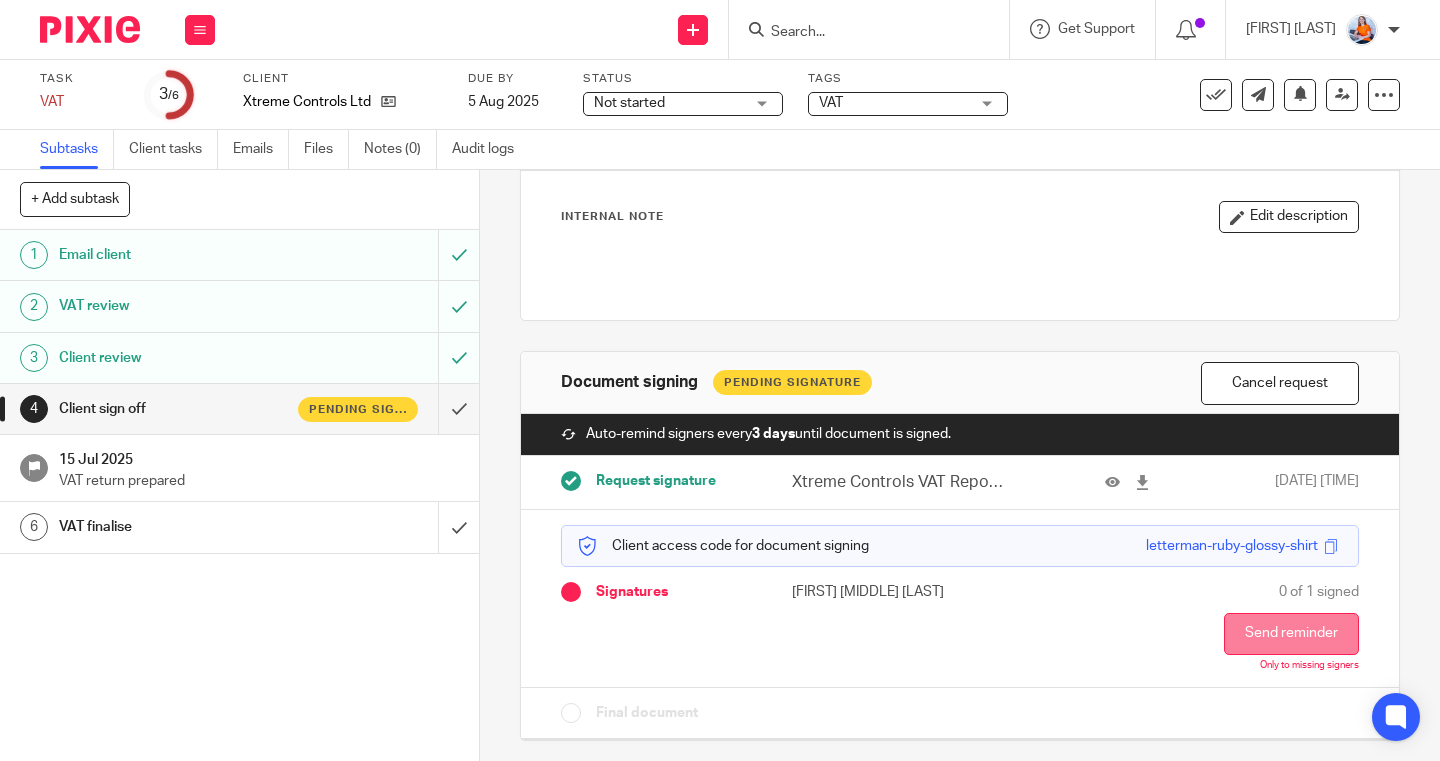 click on "Send reminder" at bounding box center [1291, 634] 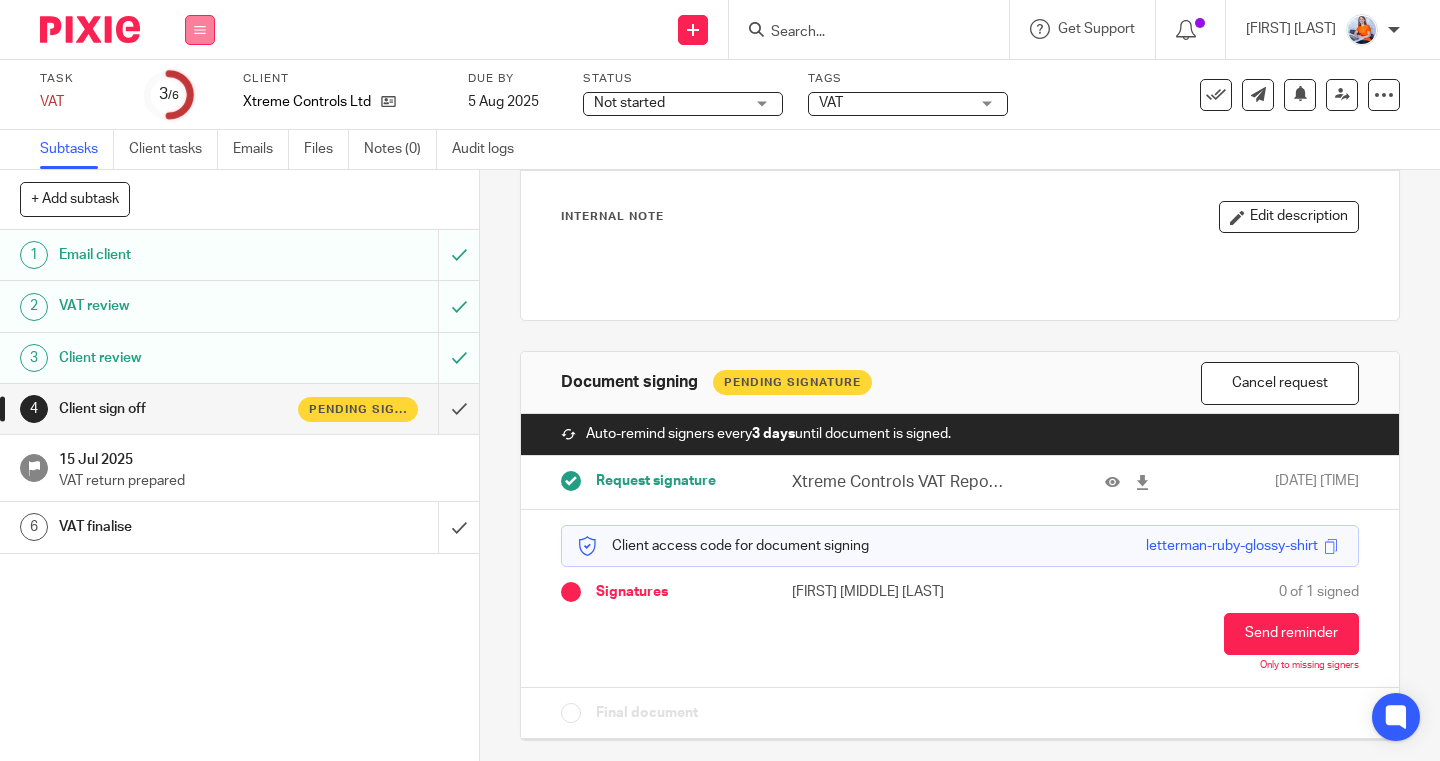 click at bounding box center [200, 30] 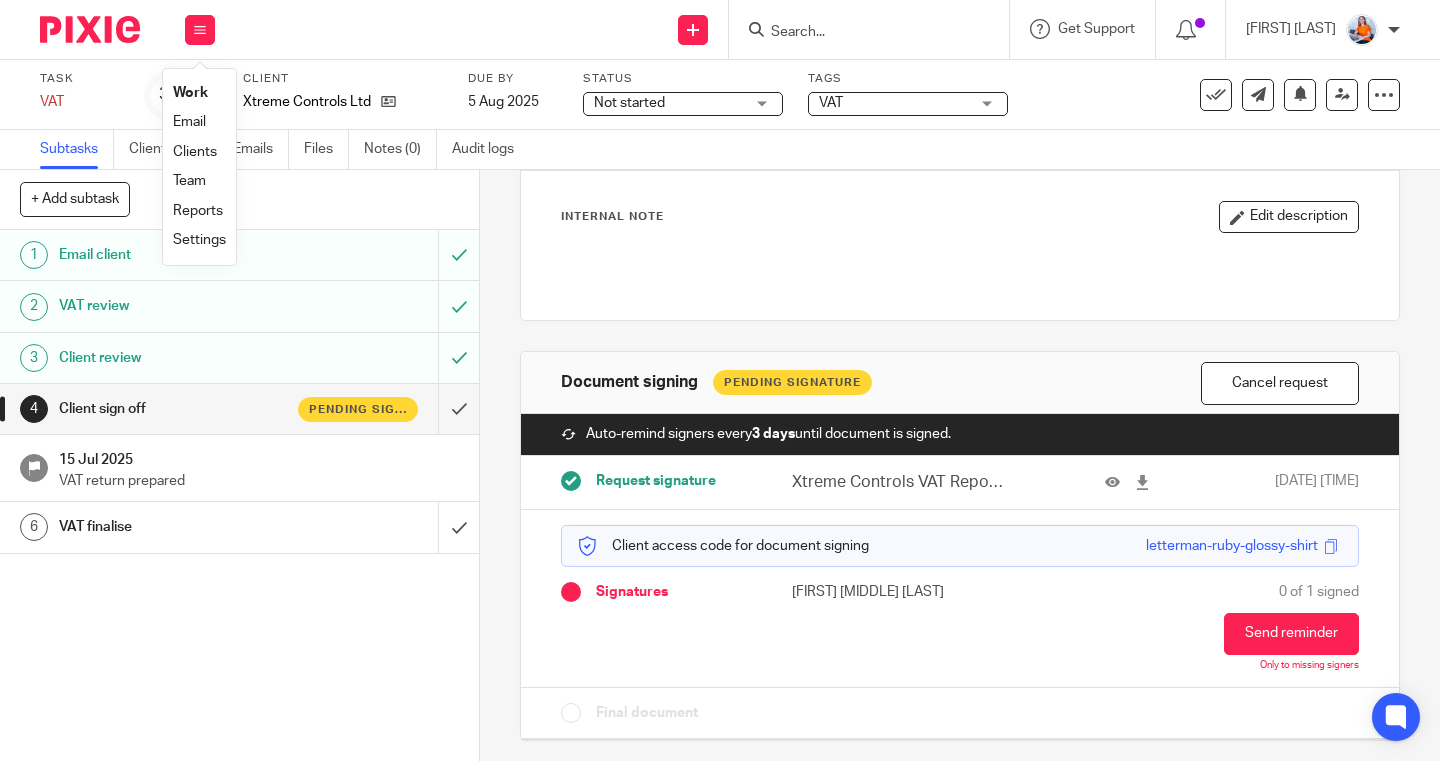 click on "Work" at bounding box center (199, 93) 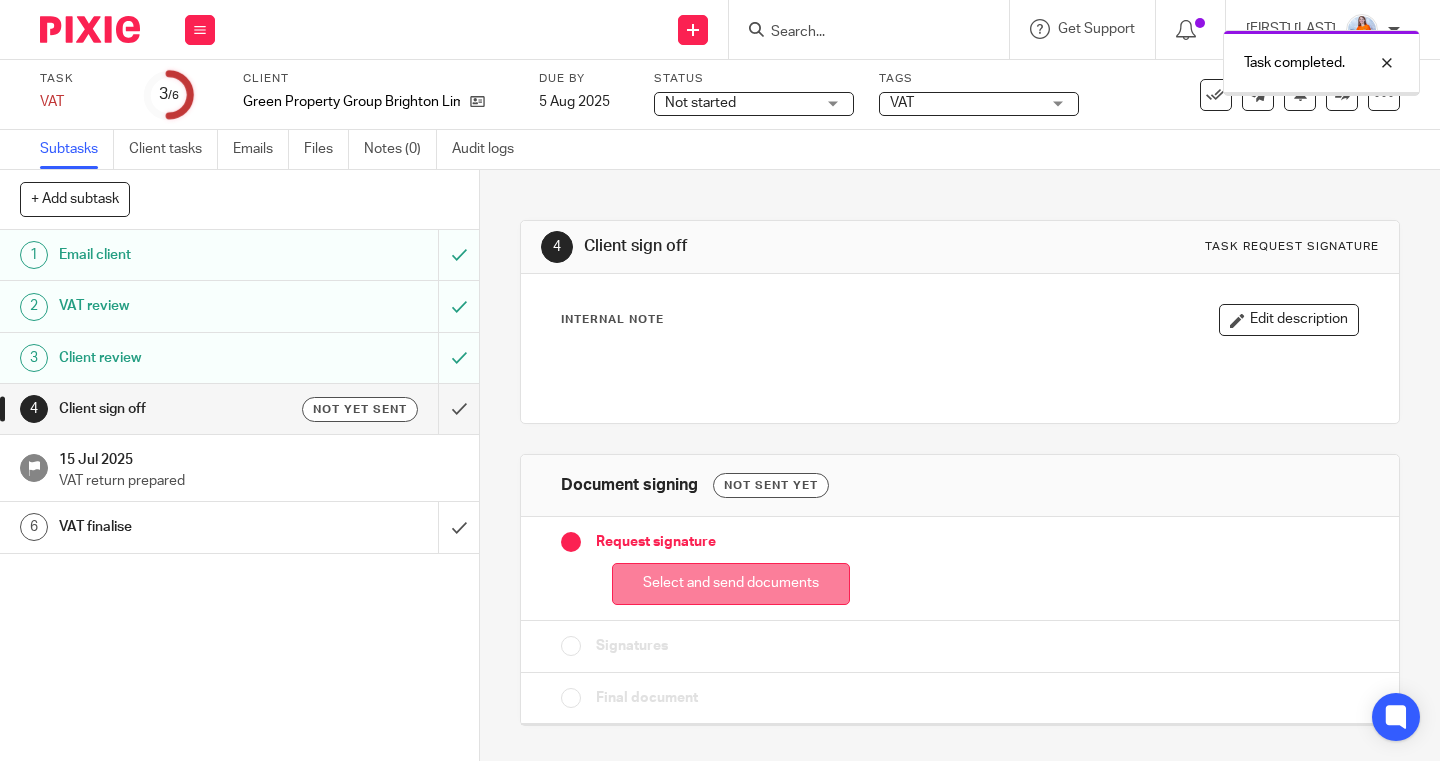 scroll, scrollTop: 0, scrollLeft: 0, axis: both 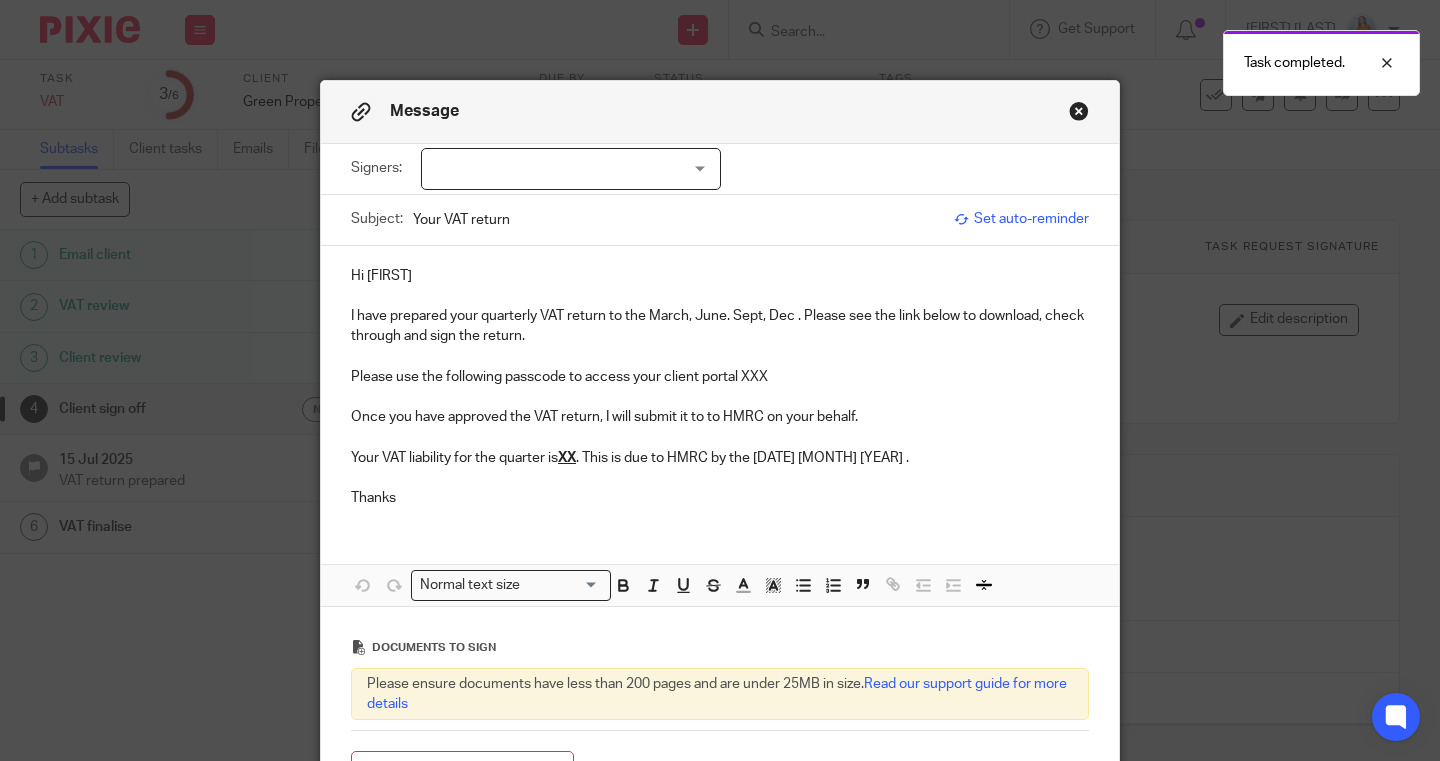 click at bounding box center (571, 169) 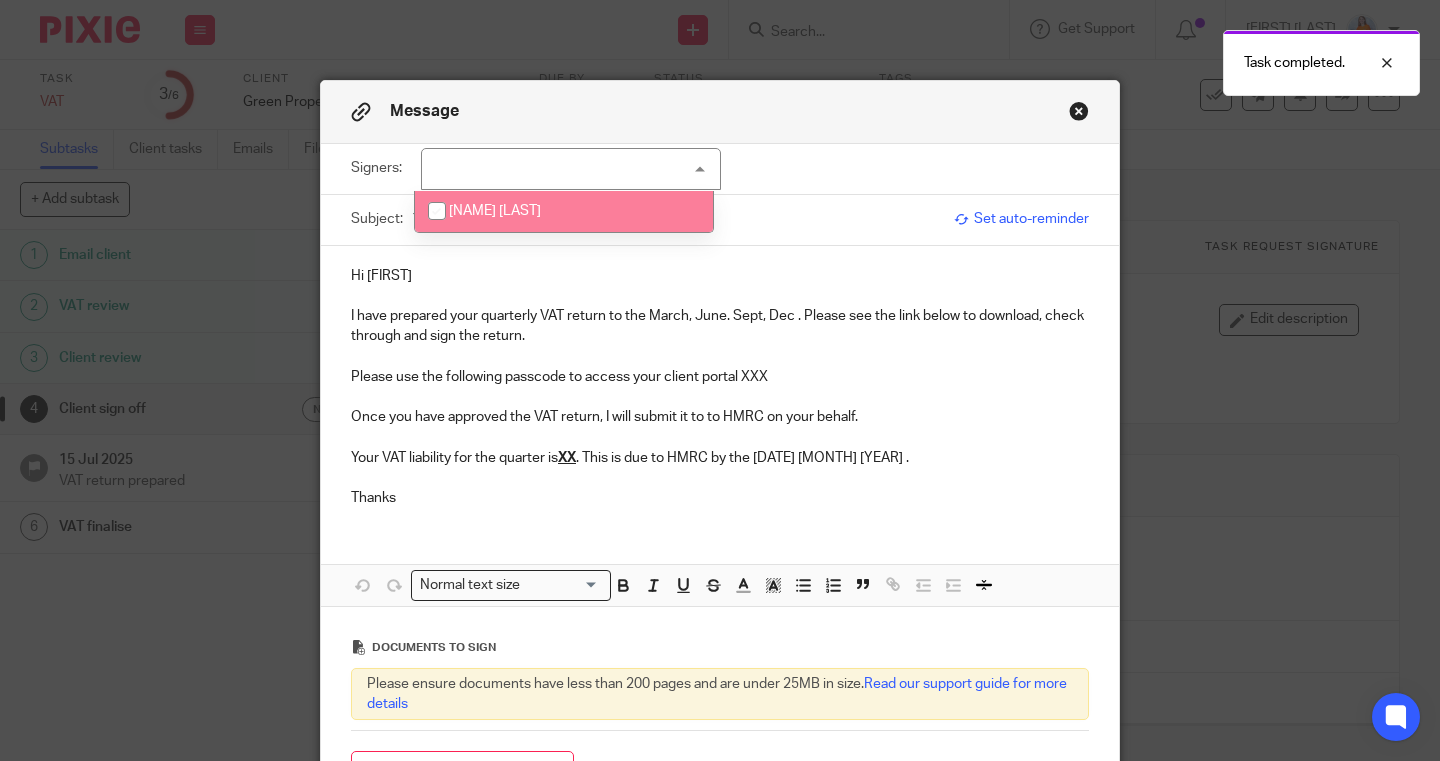 click on "[NAME] [LAST]" at bounding box center [495, 211] 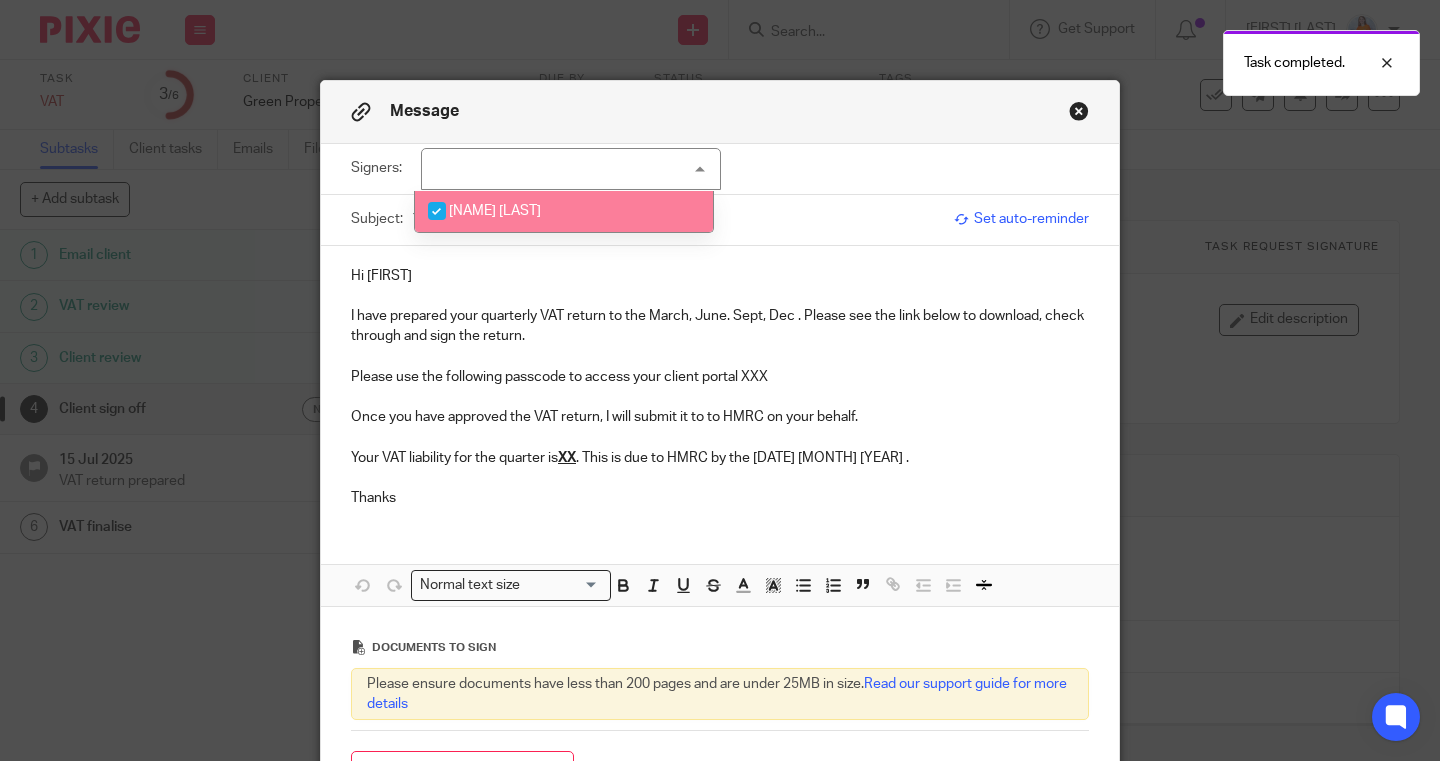 checkbox on "true" 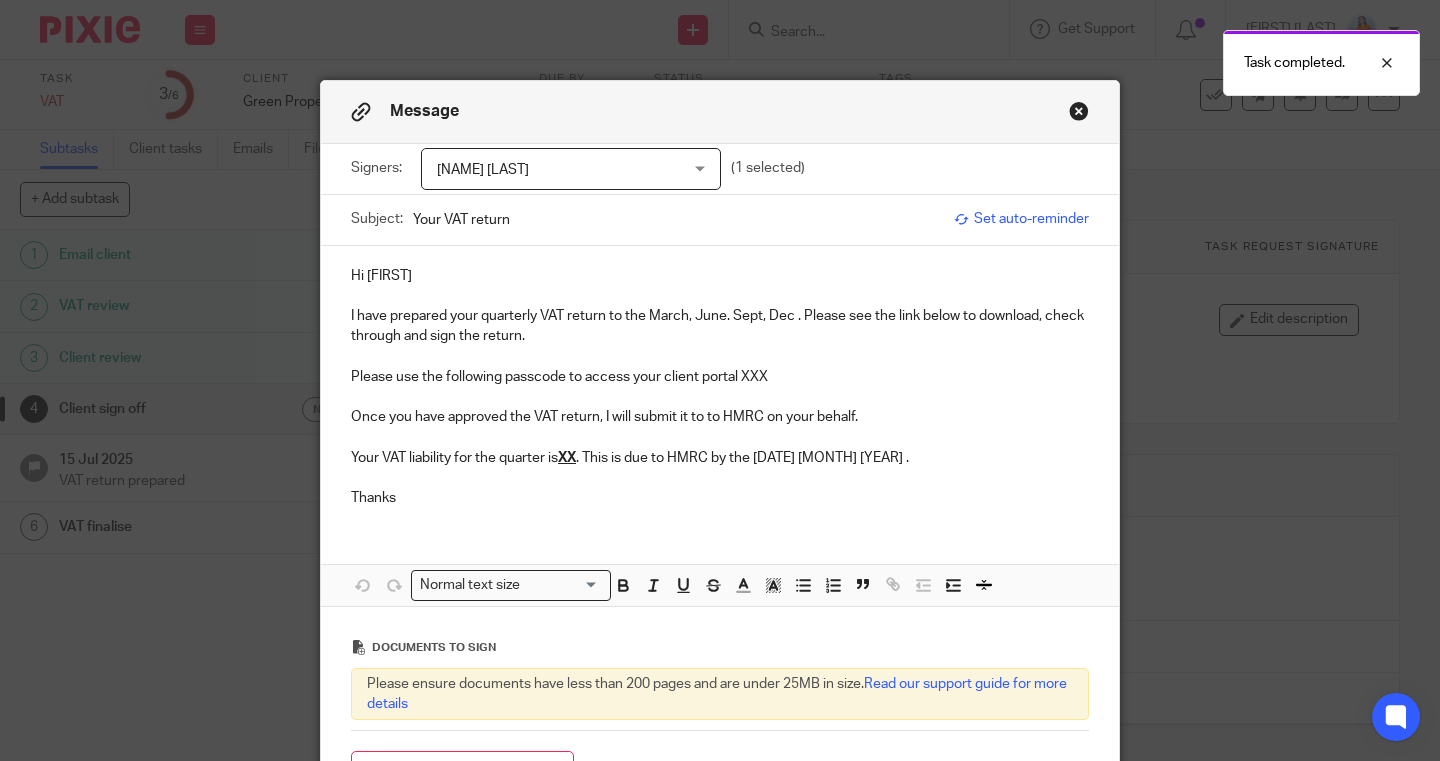 click at bounding box center (720, 357) 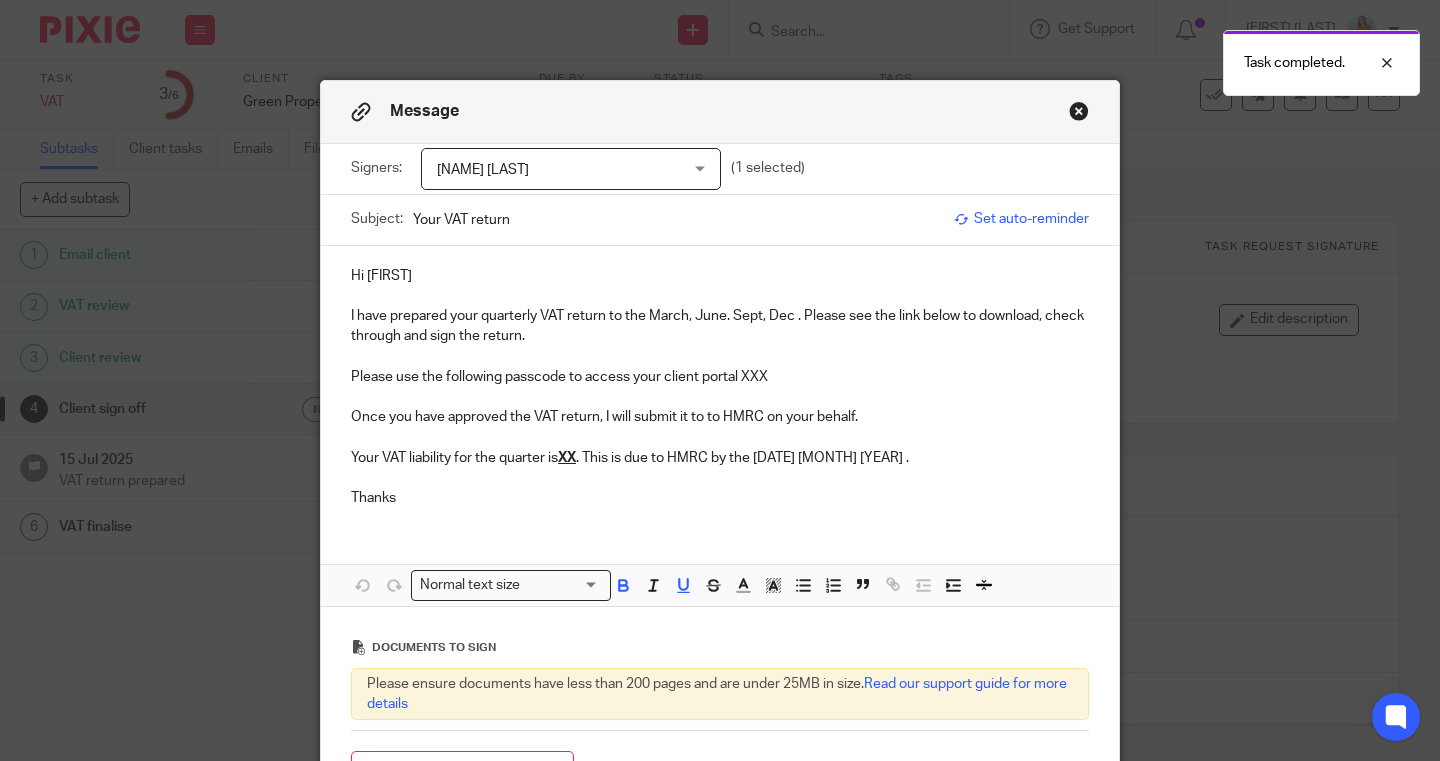 click on "Your VAT liability for the quarter is  [AMOUNT] . This is due to HMRC by the 7 May 2025 ." at bounding box center [720, 458] 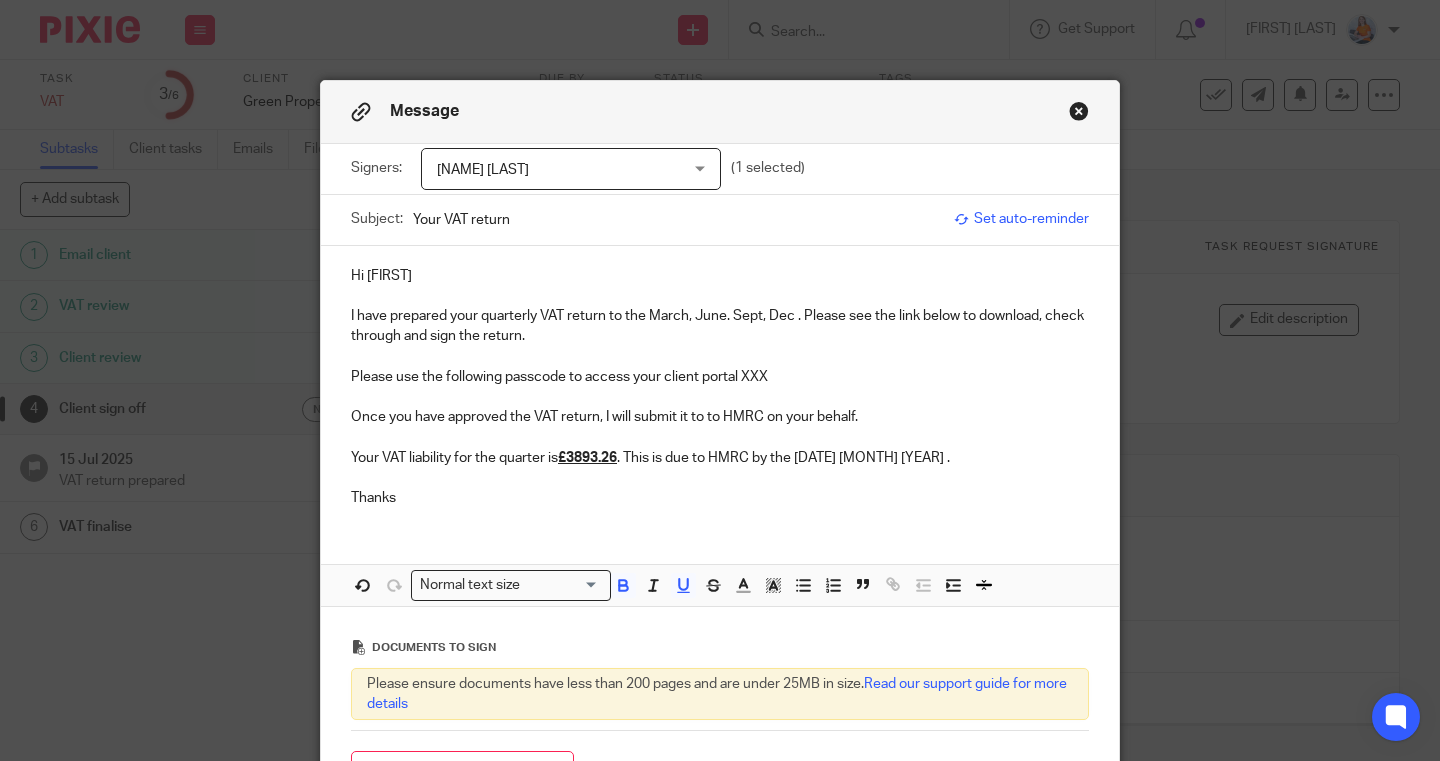 click on "Your VAT liability for the quarter is  £3893.26 . This is due to HMRC by the 7 May [YEAR] ." at bounding box center (720, 458) 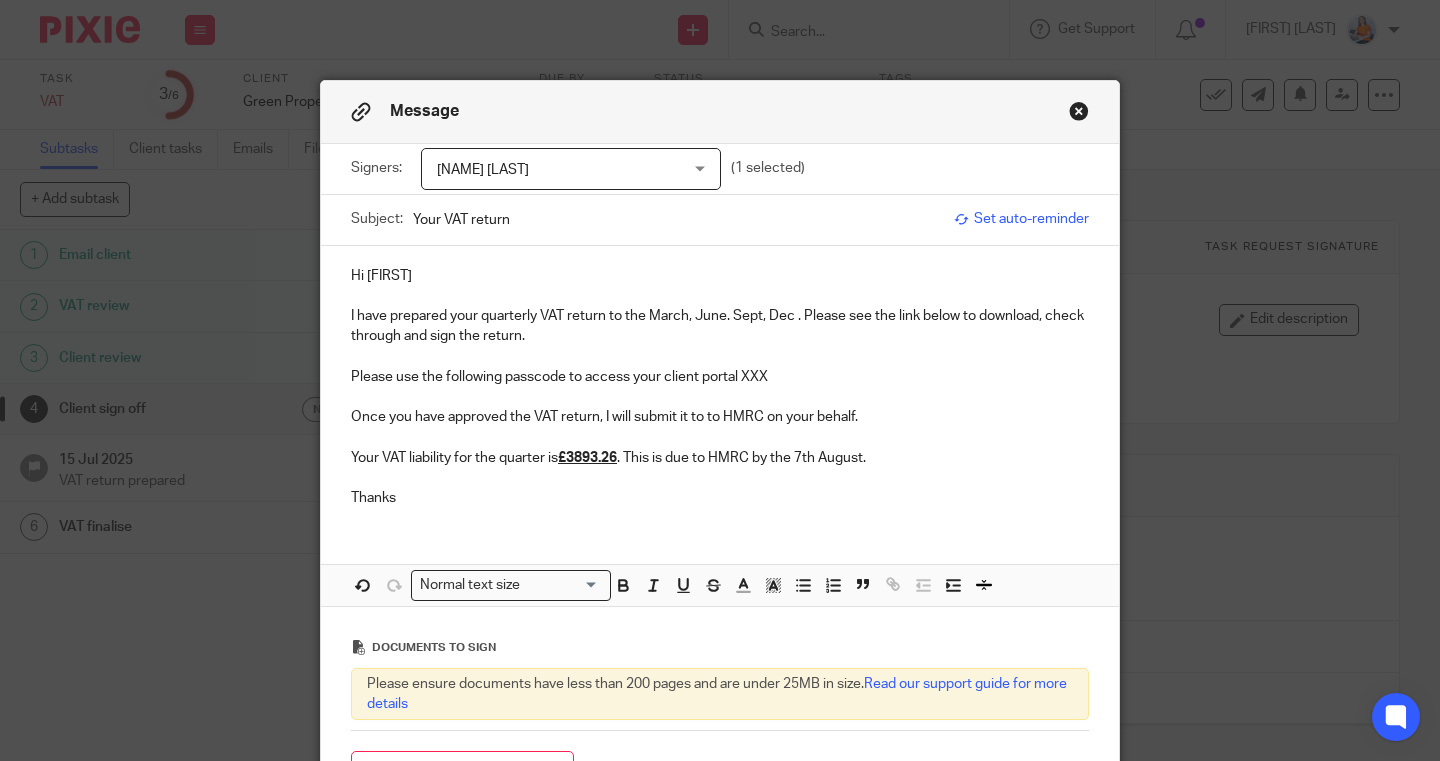 drag, startPoint x: 526, startPoint y: 220, endPoint x: 390, endPoint y: 214, distance: 136.1323 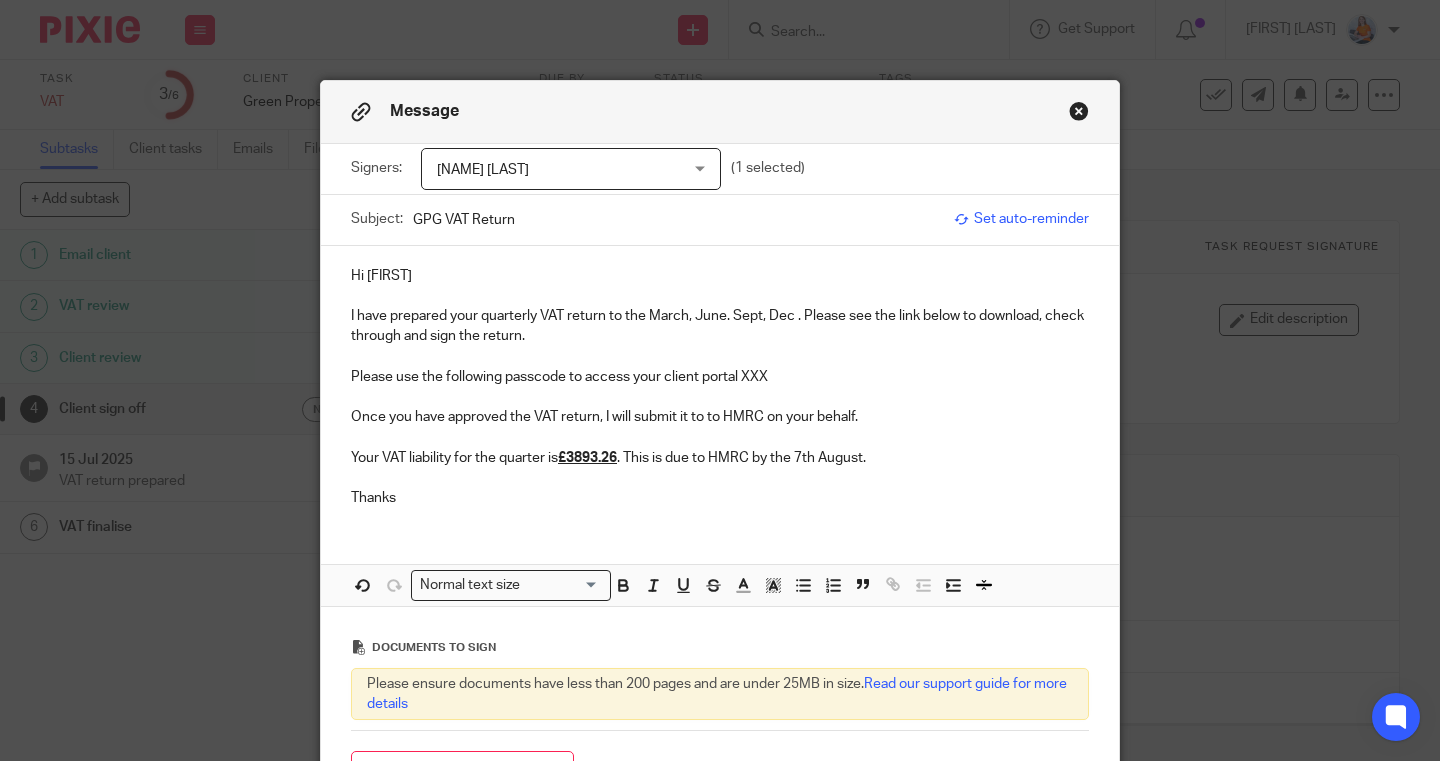 click on "I have prepared your quarterly VAT return to the March, June. Sept, Dec . Please see the link below to download, check through and sign the return." at bounding box center (720, 326) 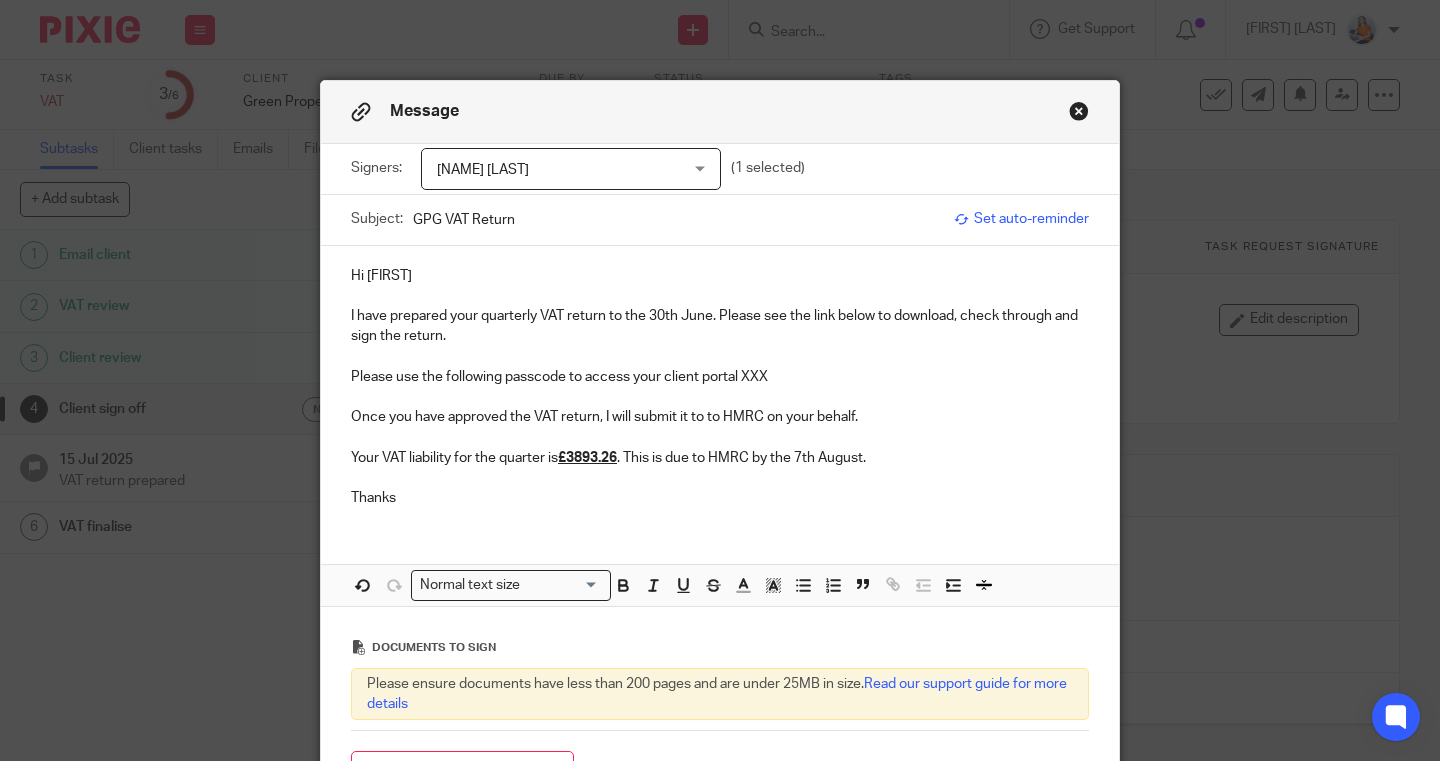 click on "Please use the following passcode to access your client portal XXX" at bounding box center [720, 377] 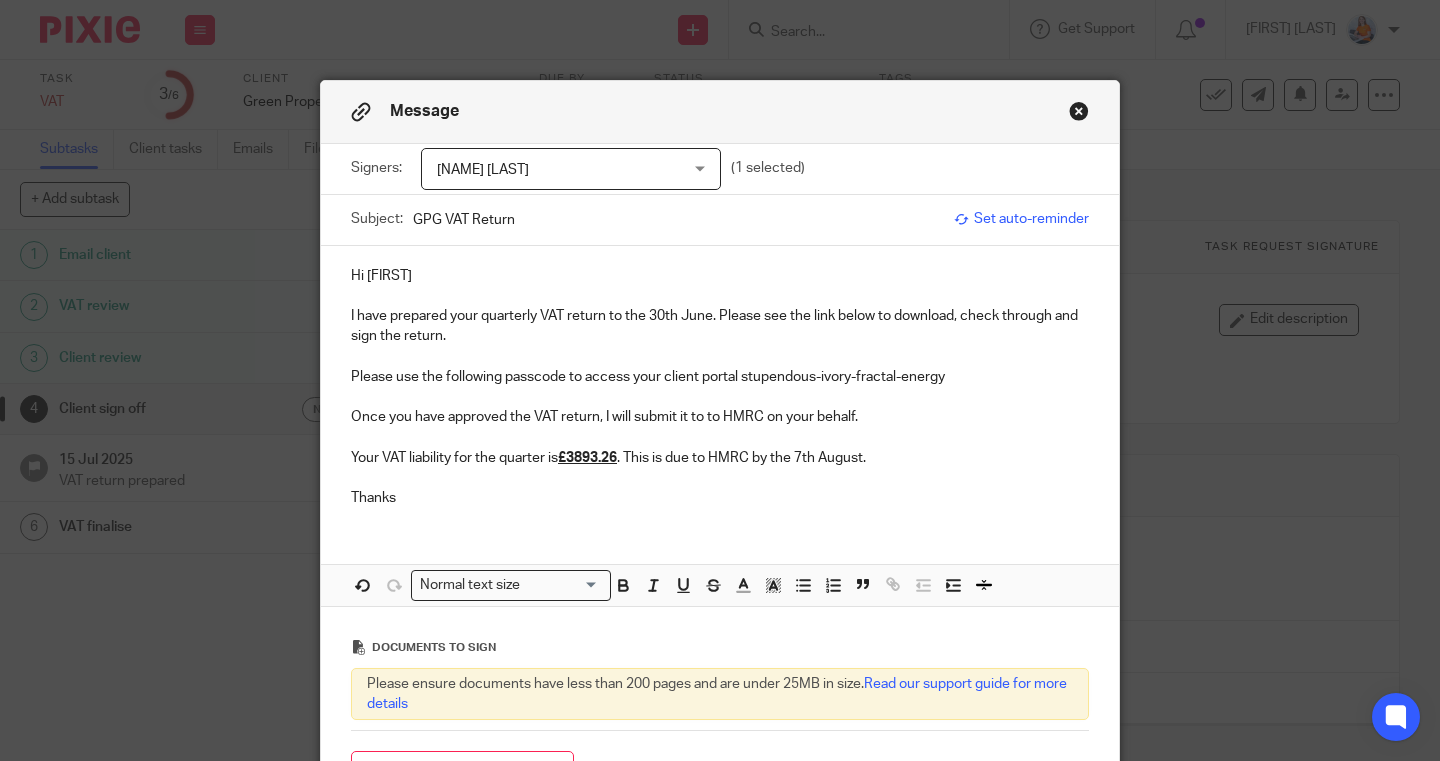 click on "GPG VAT Return" at bounding box center (678, 219) 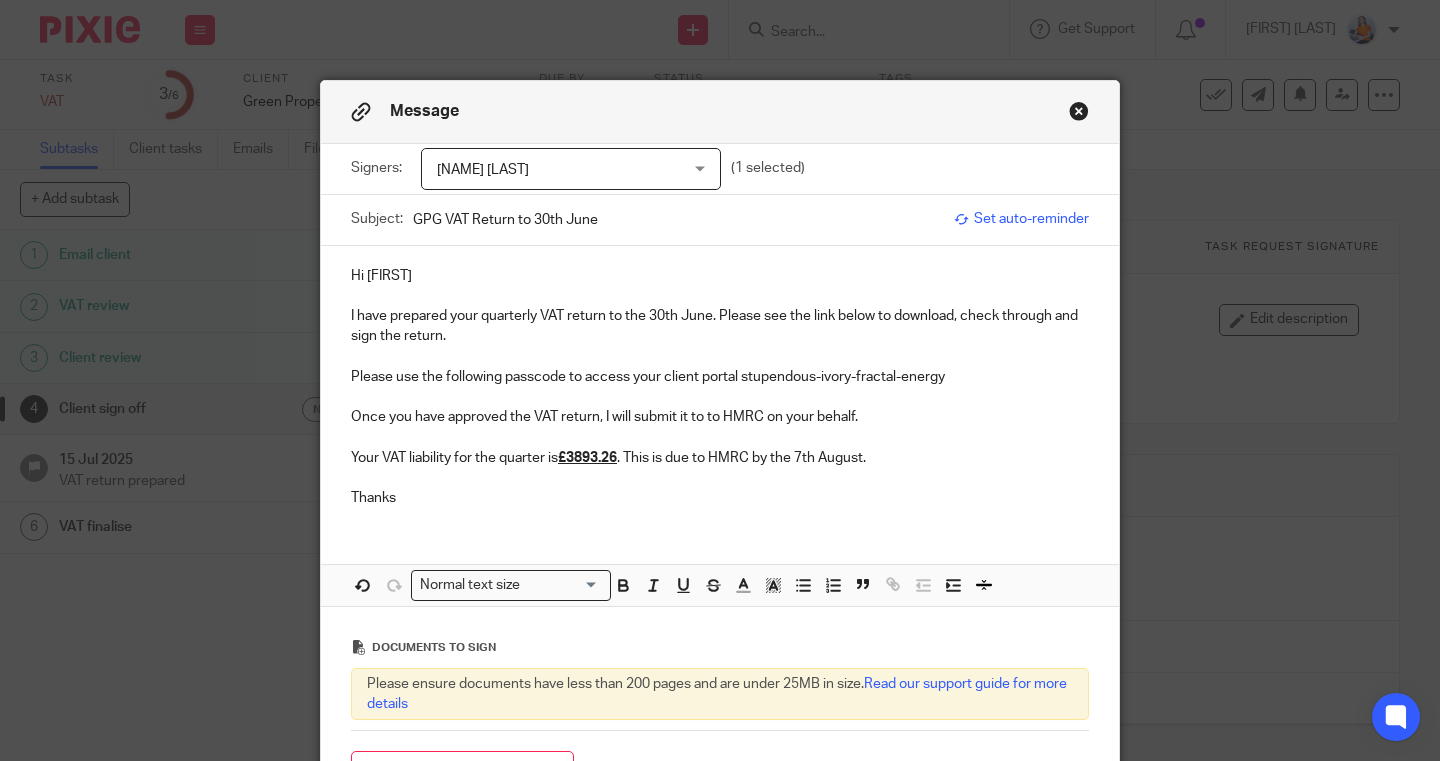 type on "GPG VAT Return to 30th June" 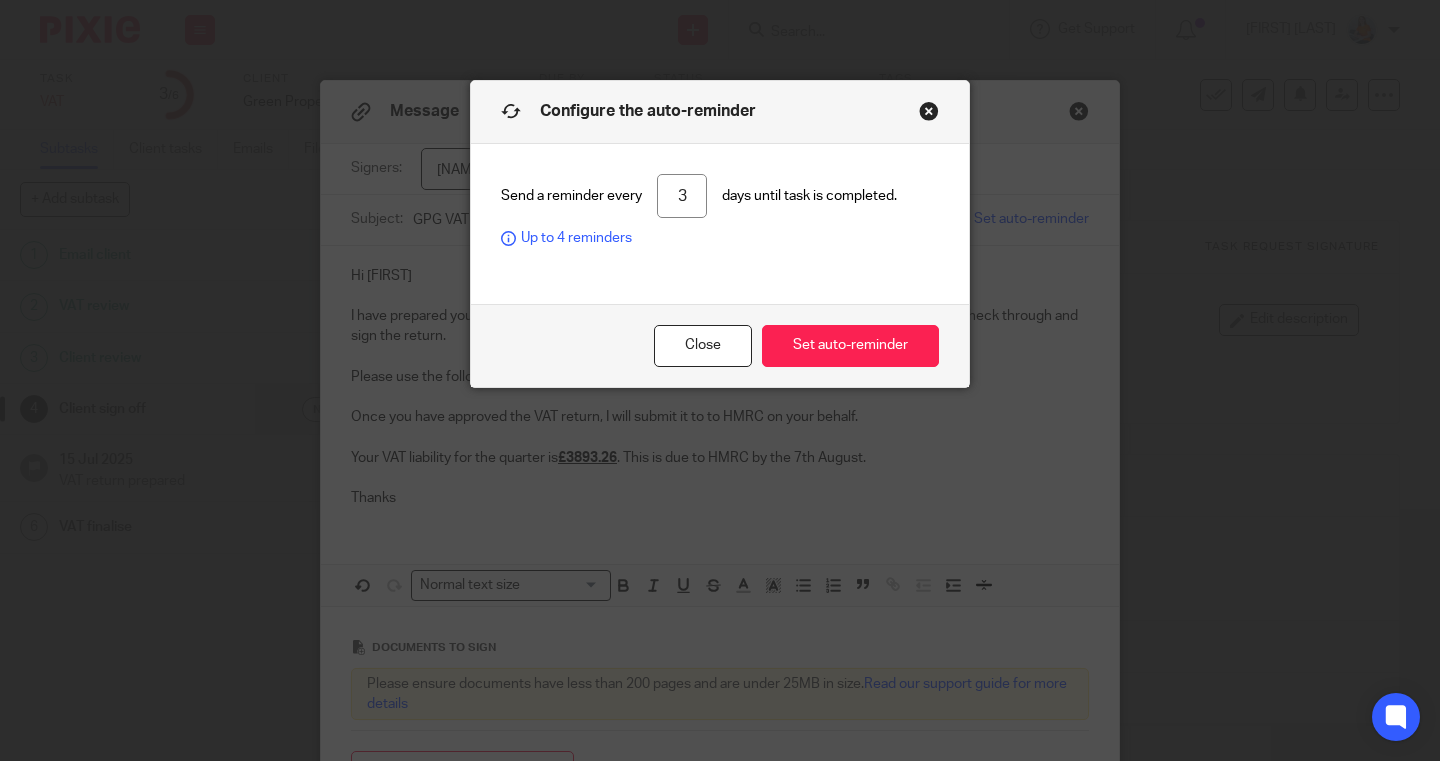click on "3" at bounding box center [682, 196] 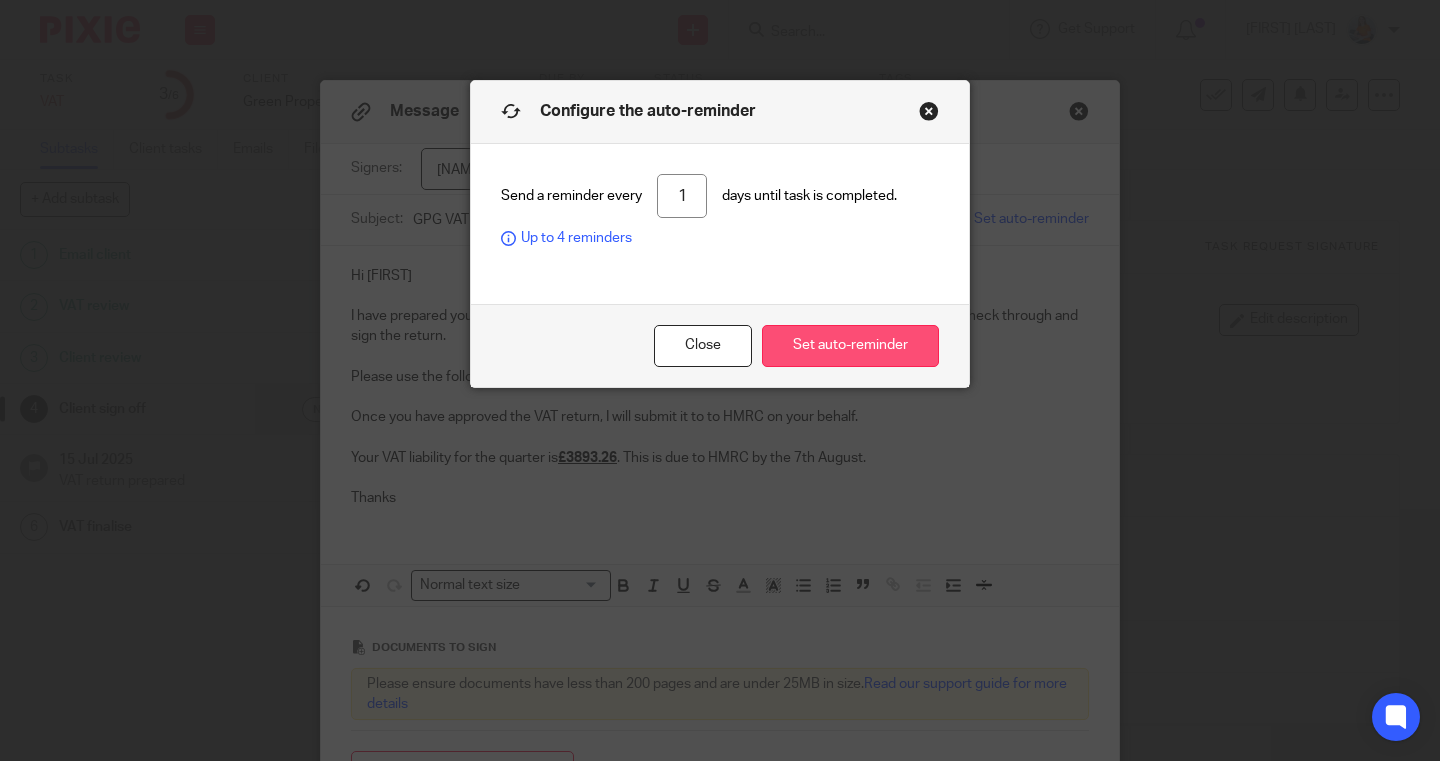 type on "1" 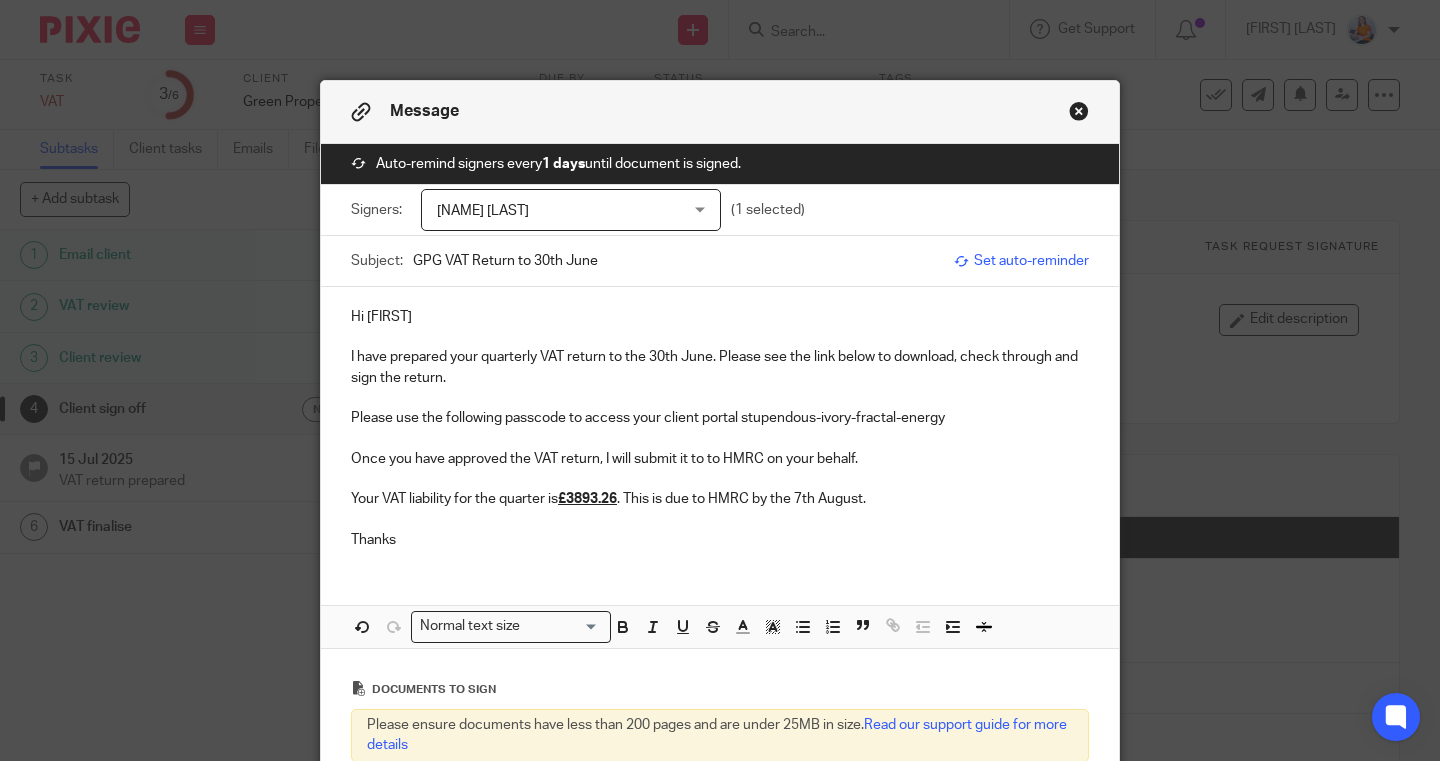 click on "Thanks" at bounding box center (720, 540) 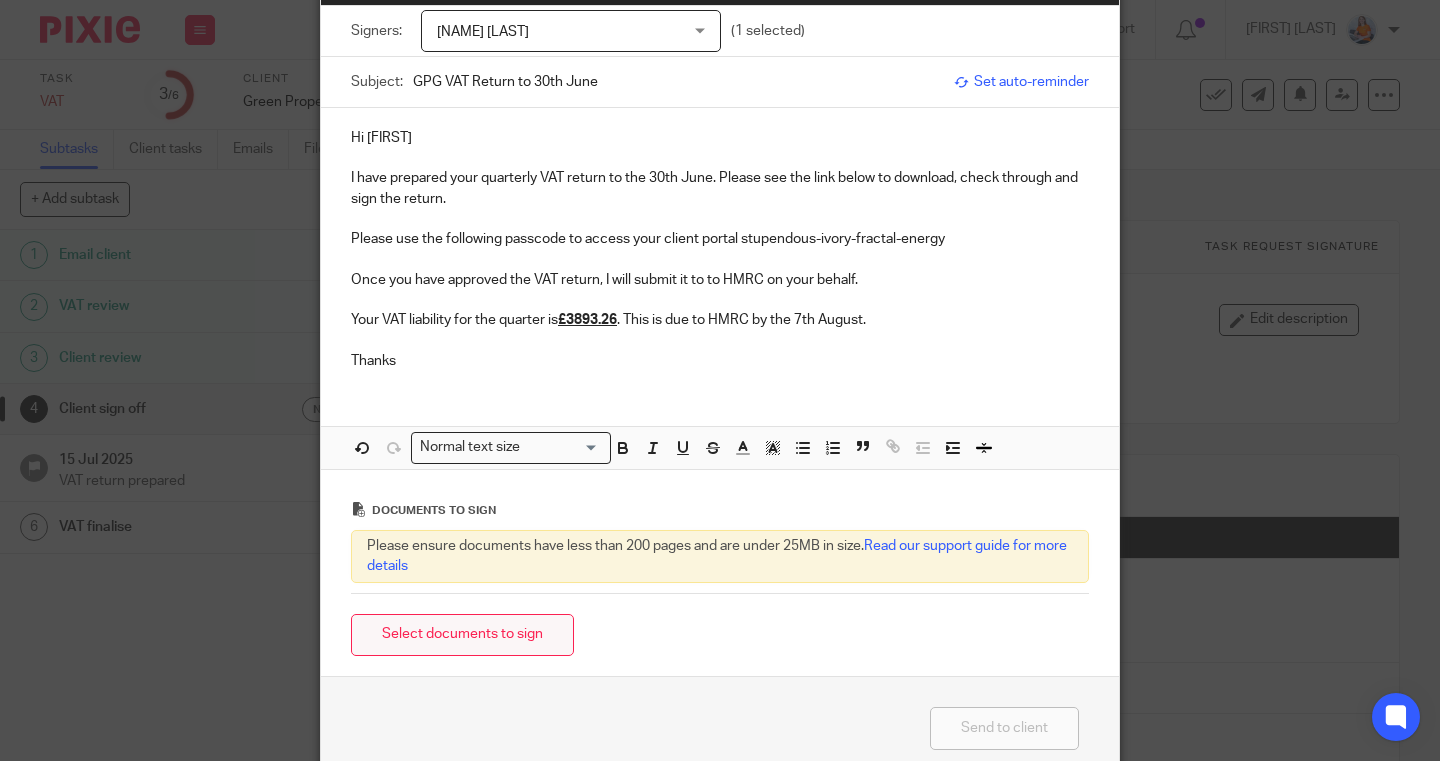 click on "Select documents to sign" at bounding box center [462, 635] 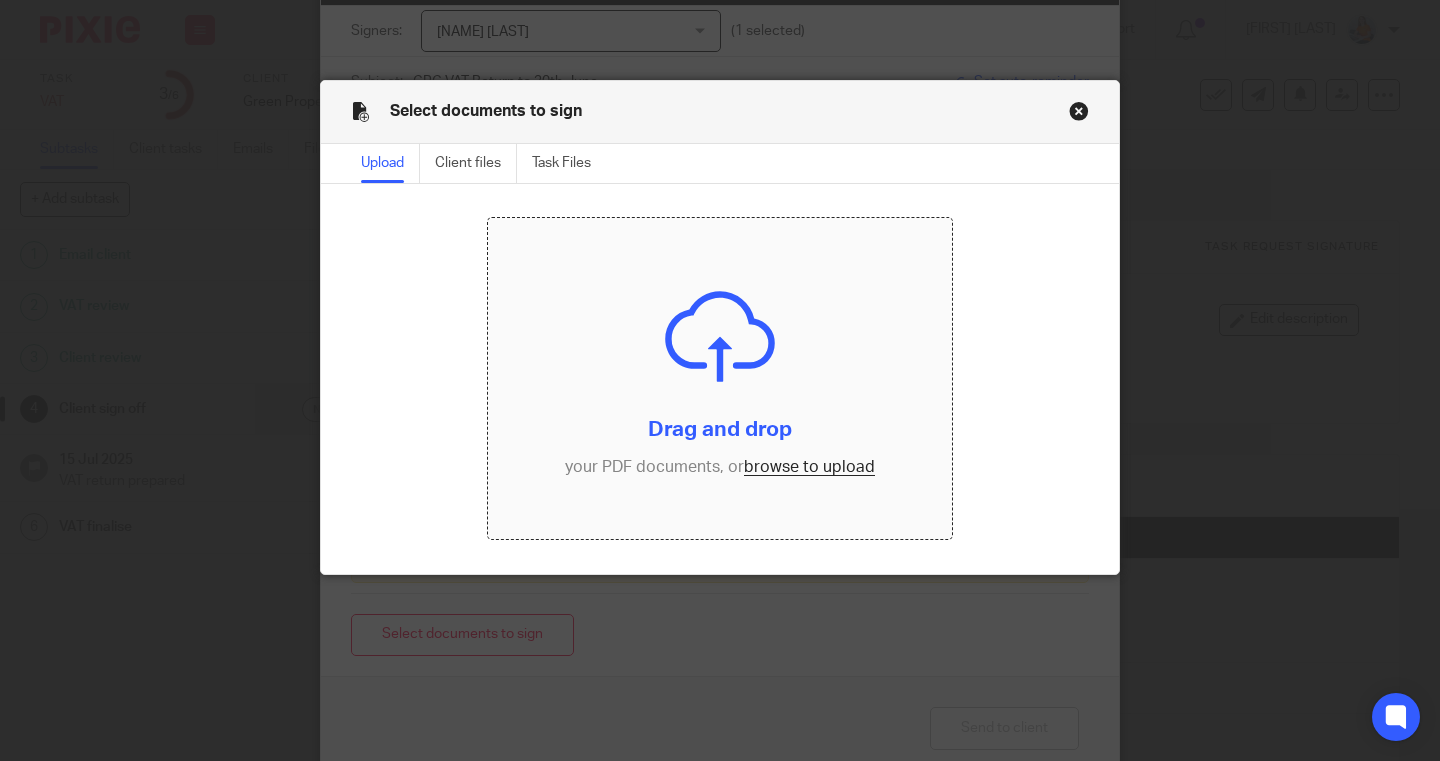 click at bounding box center [720, 378] 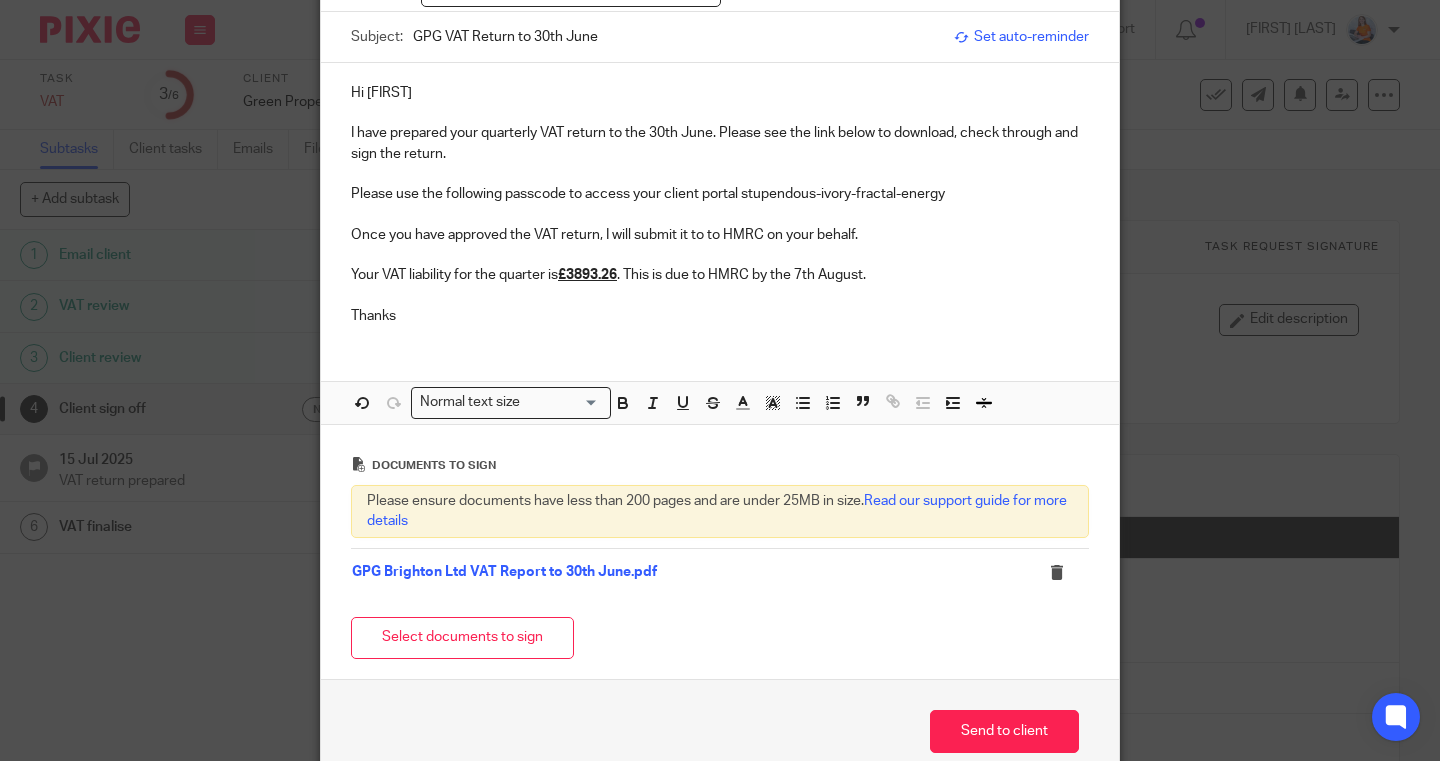 scroll, scrollTop: 230, scrollLeft: 0, axis: vertical 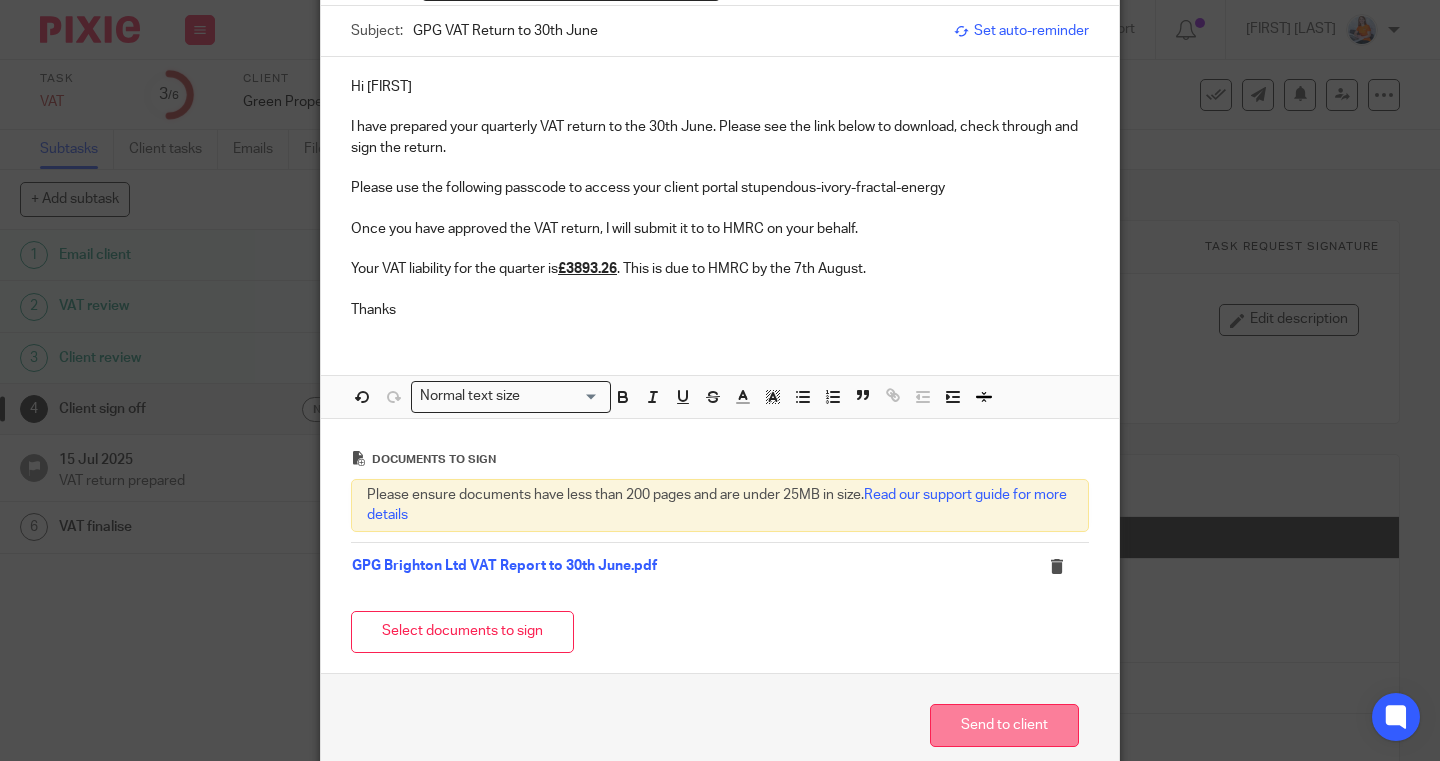 click on "Send to client" at bounding box center [1004, 725] 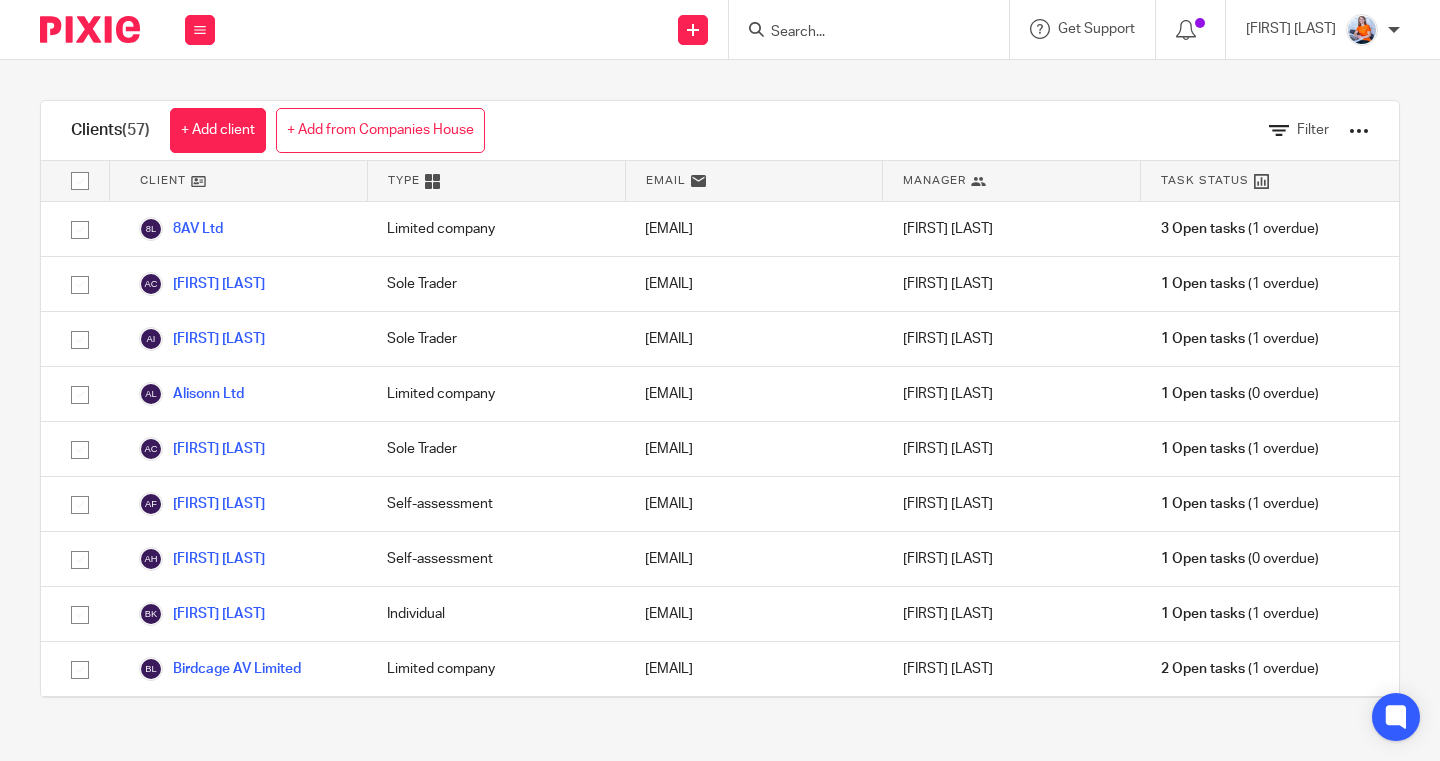 scroll, scrollTop: 0, scrollLeft: 0, axis: both 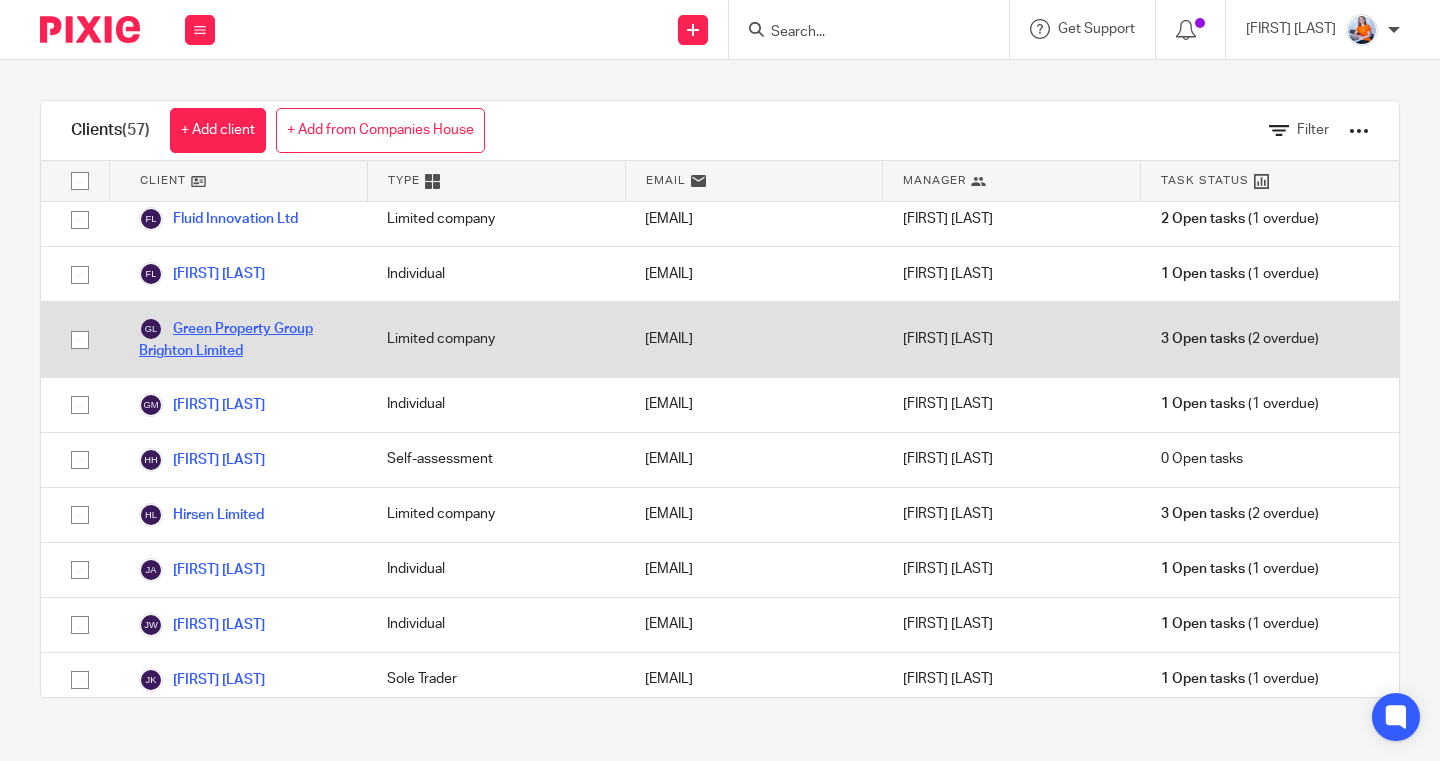 click on "Green Property Group Brighton Limited" at bounding box center [243, 339] 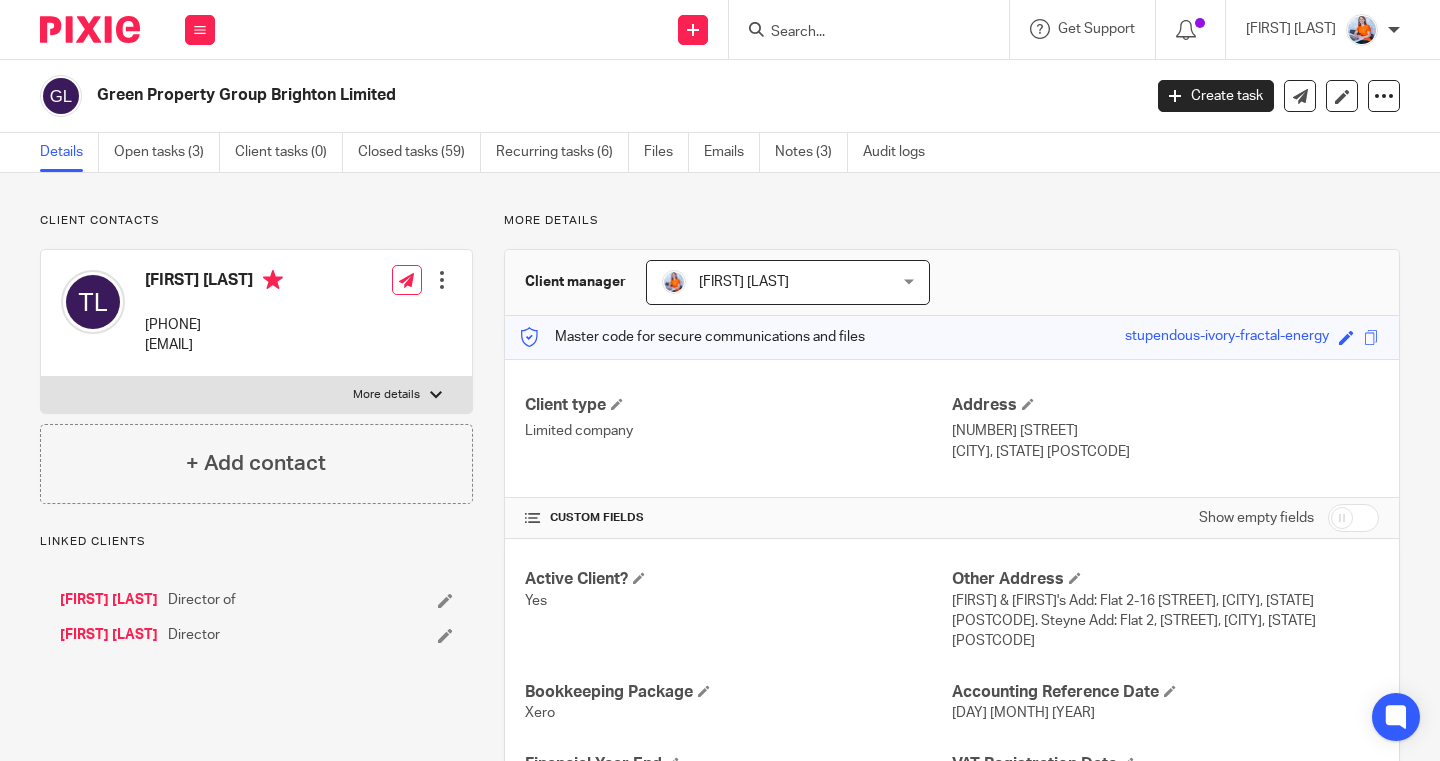 scroll, scrollTop: 0, scrollLeft: 0, axis: both 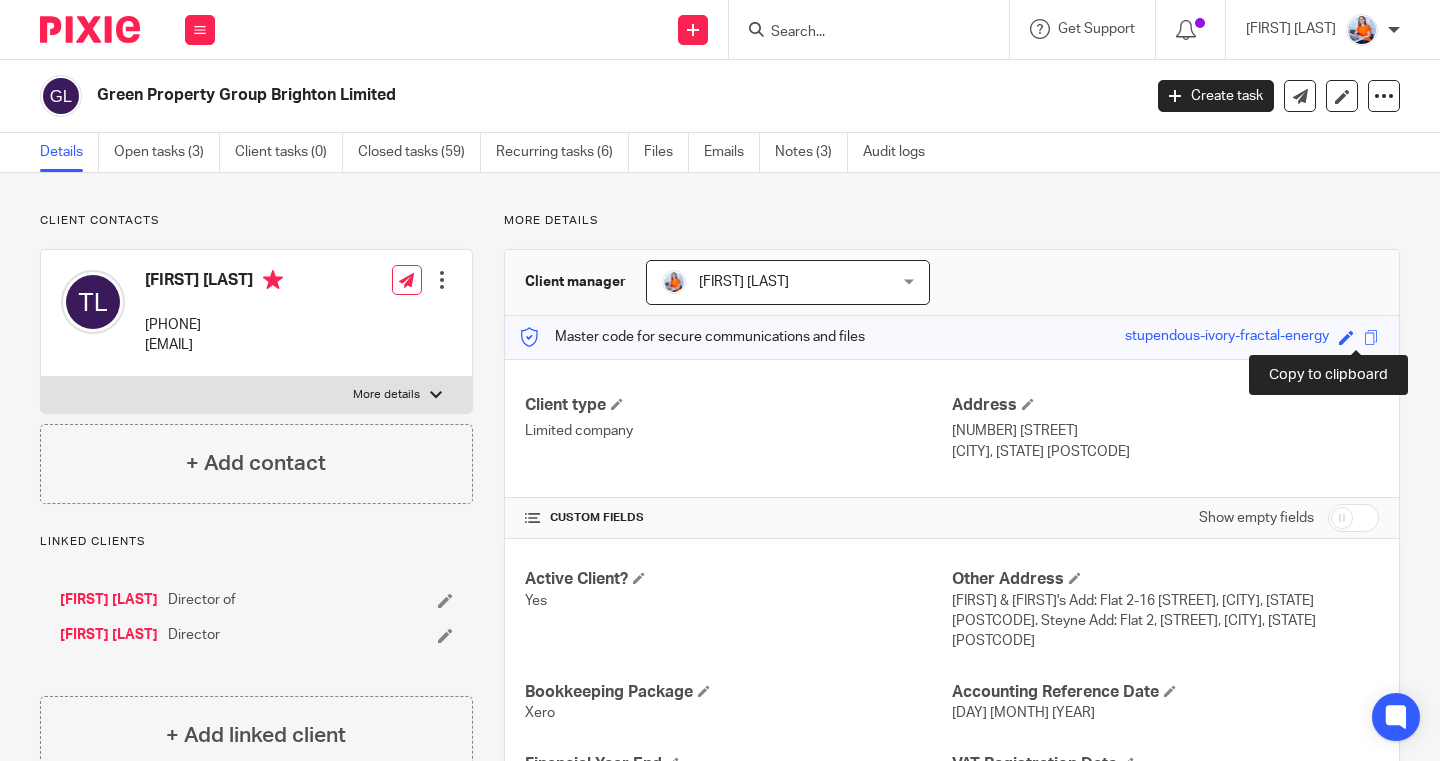 click at bounding box center [1371, 337] 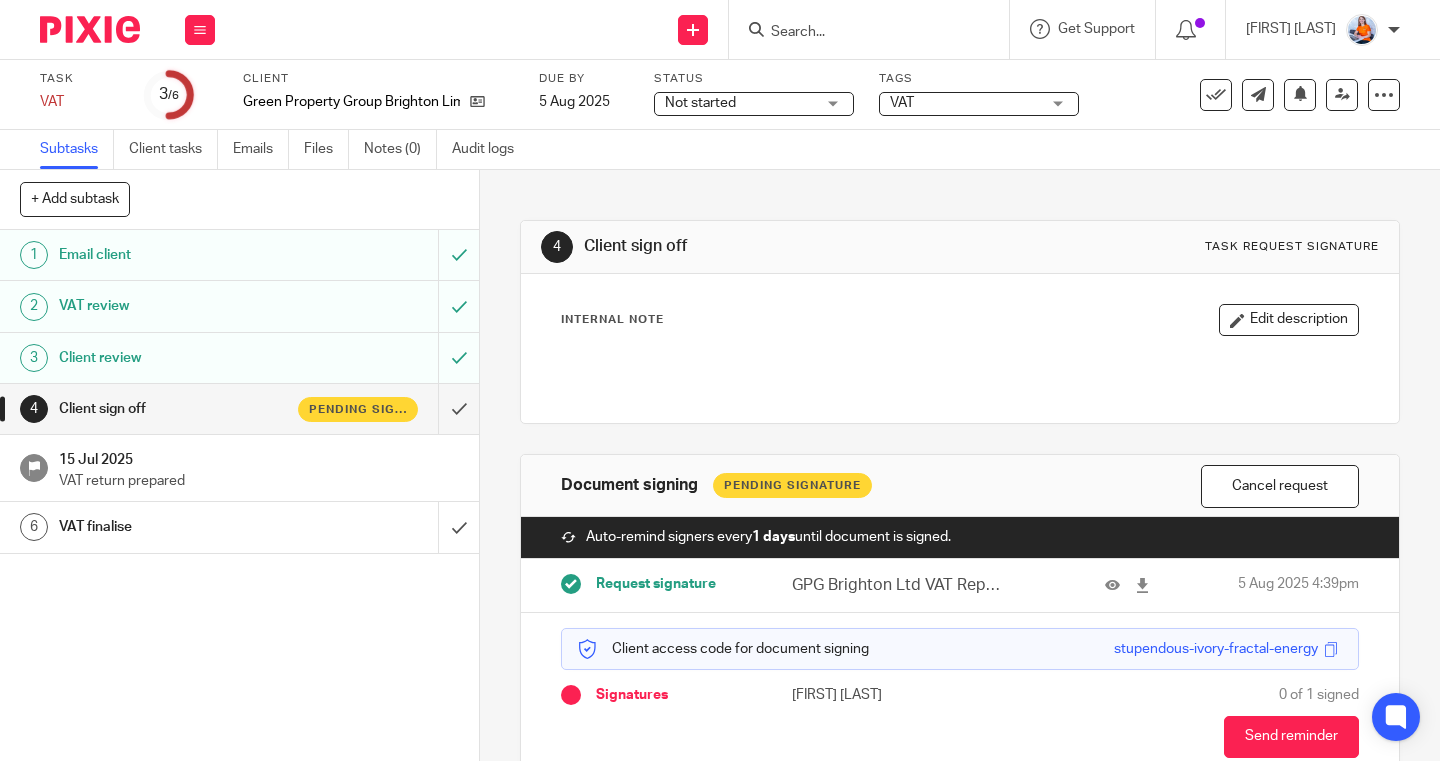 scroll, scrollTop: 0, scrollLeft: 0, axis: both 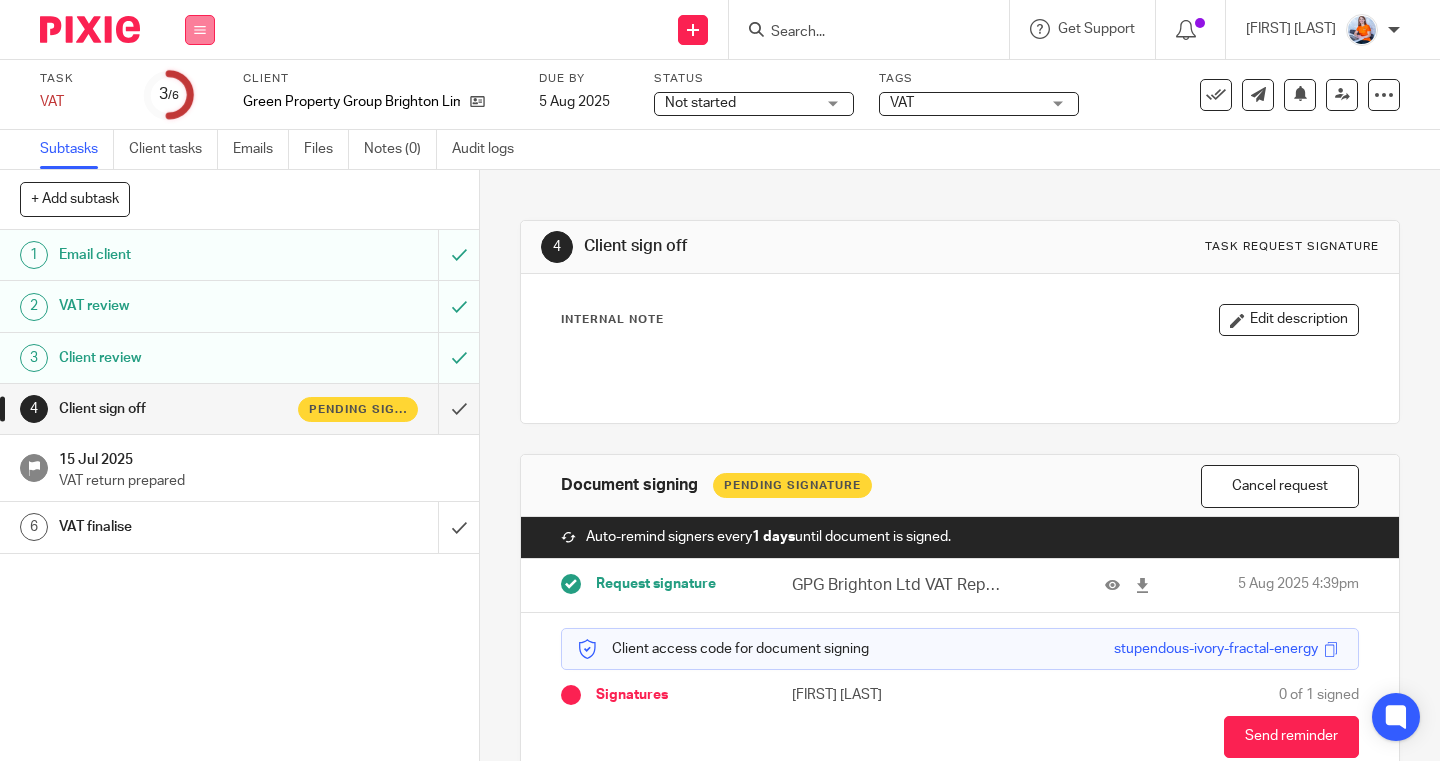 click at bounding box center [200, 30] 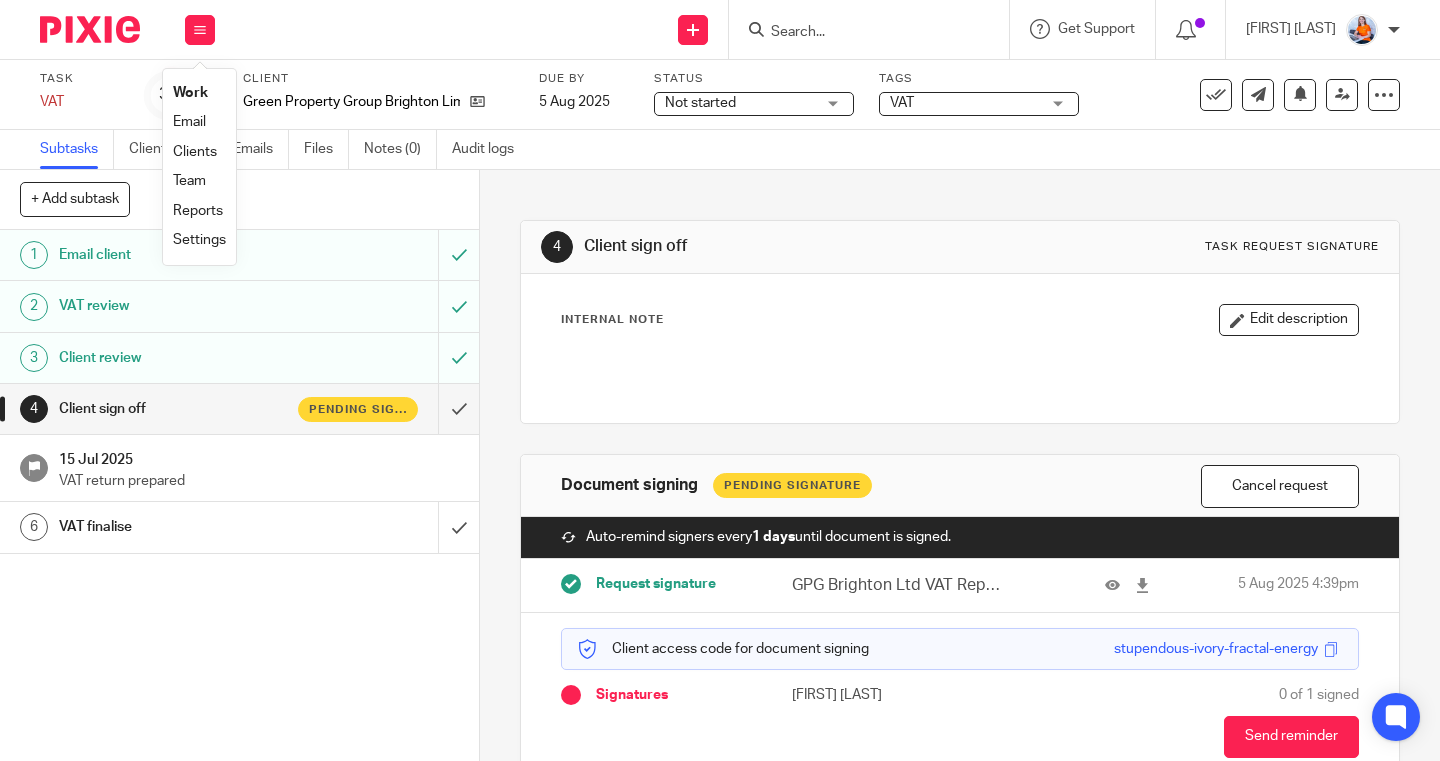 click on "Work" at bounding box center (190, 93) 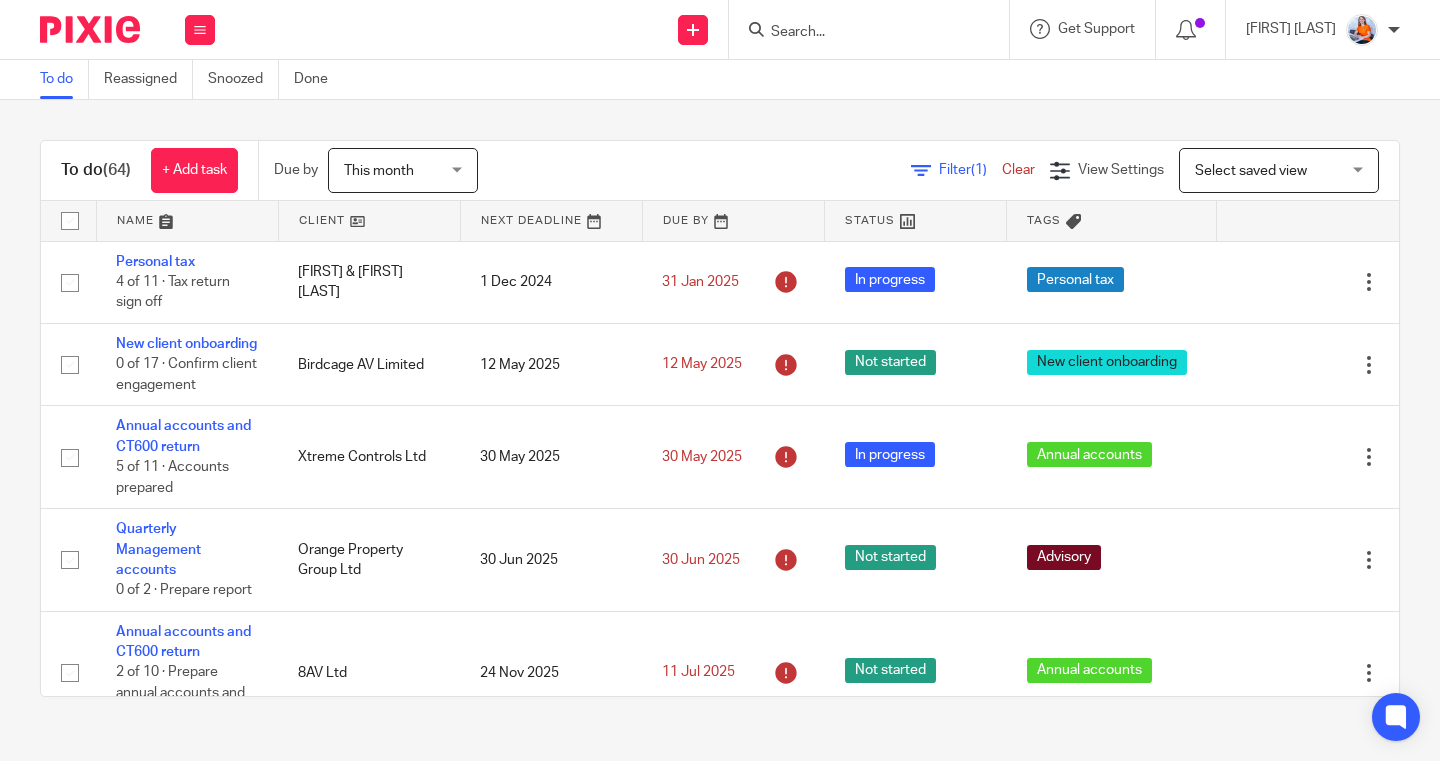 scroll, scrollTop: 0, scrollLeft: 0, axis: both 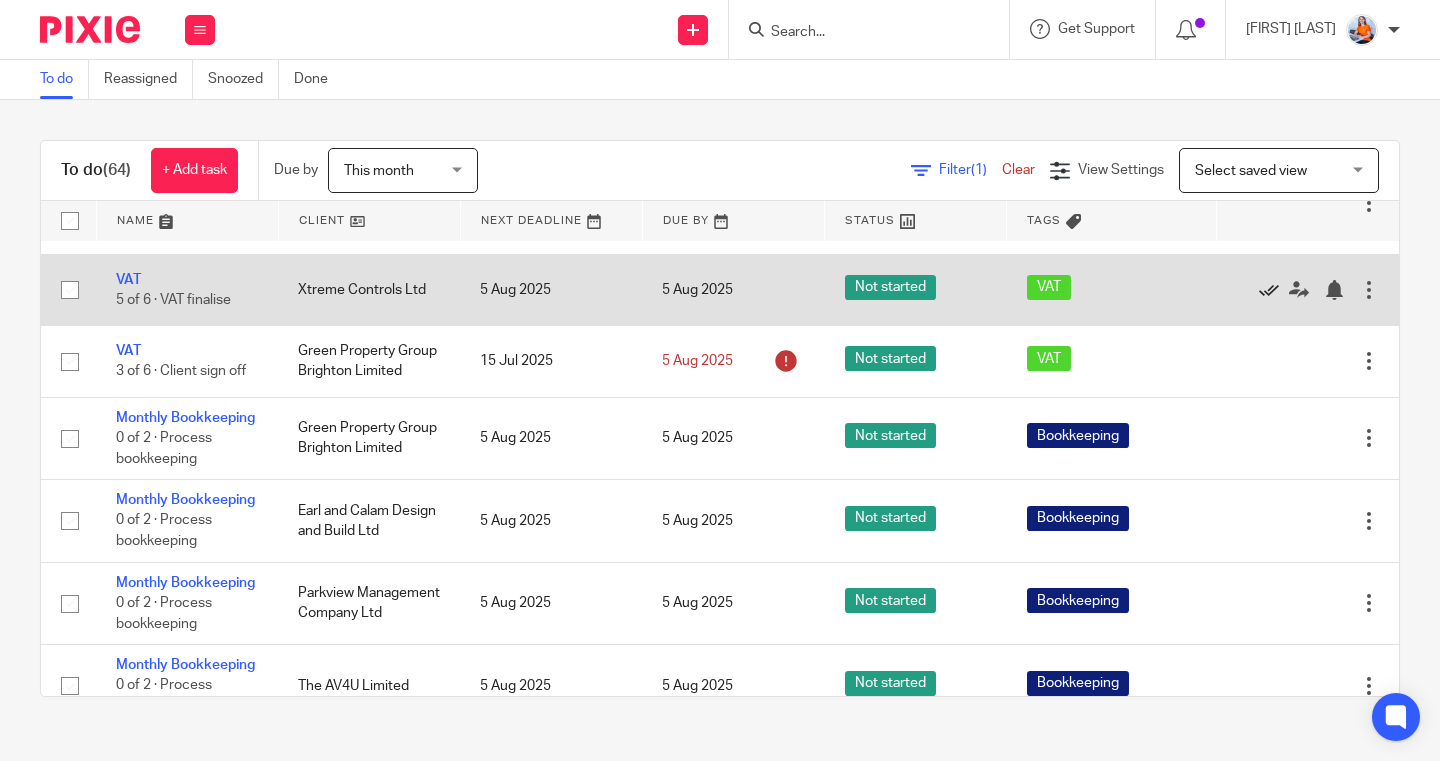 click at bounding box center (1269, 290) 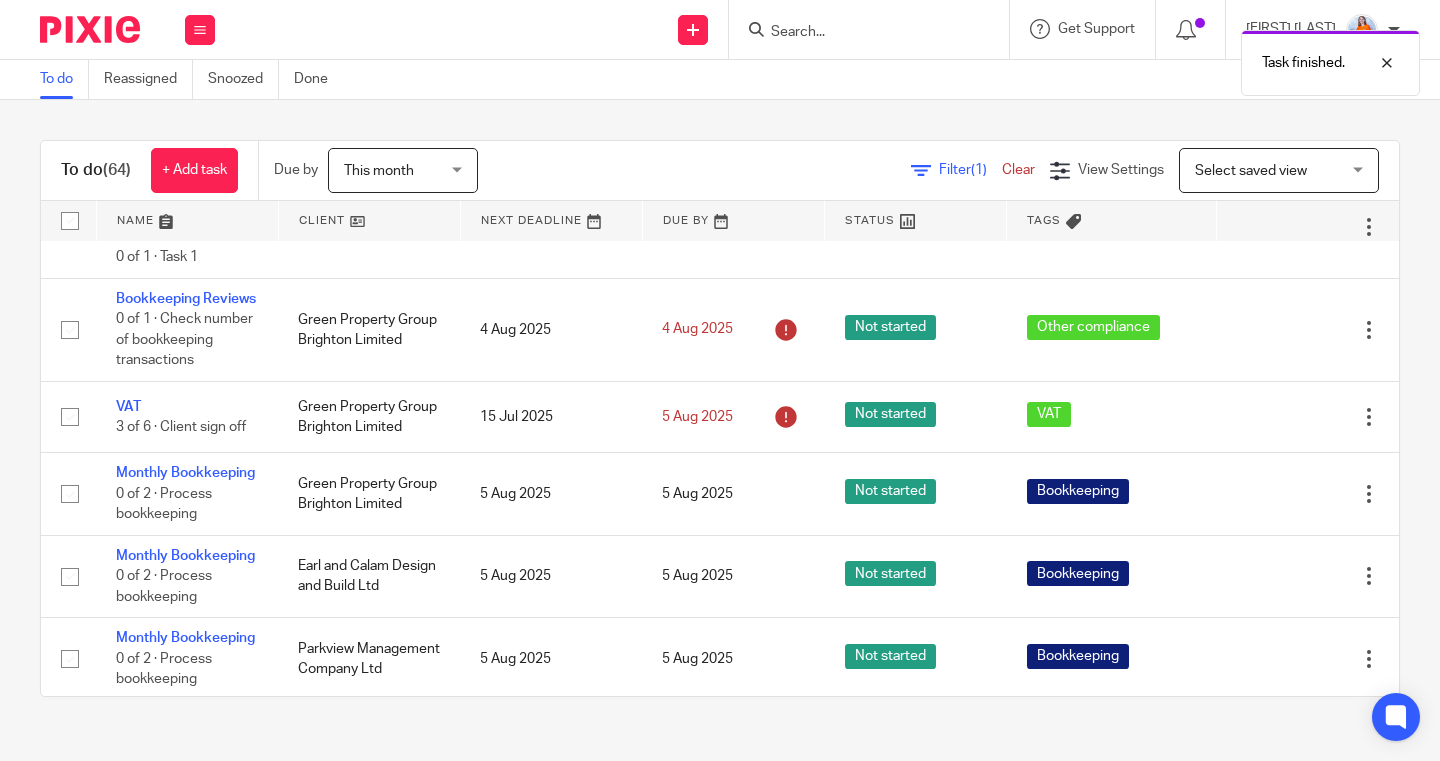 scroll, scrollTop: 788, scrollLeft: 0, axis: vertical 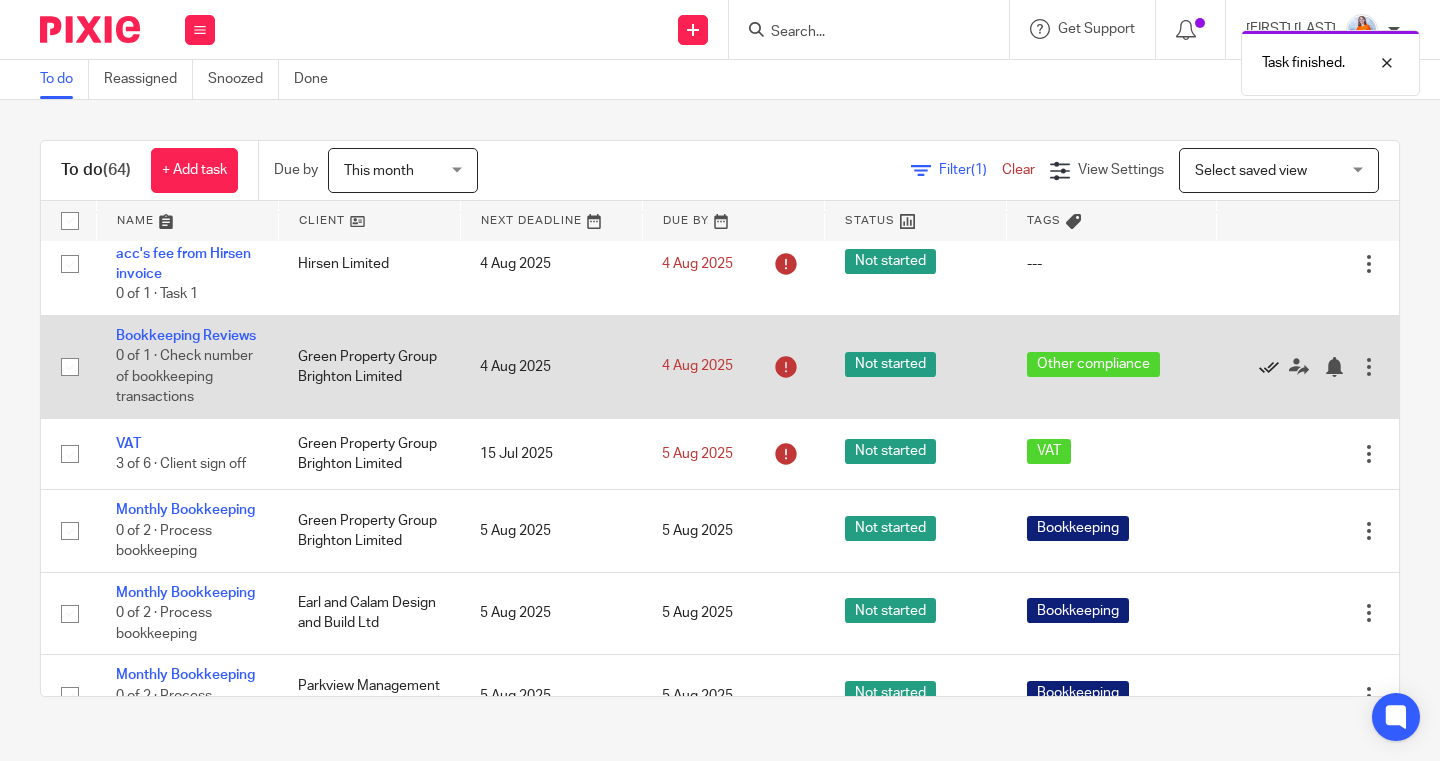 click at bounding box center (1269, 367) 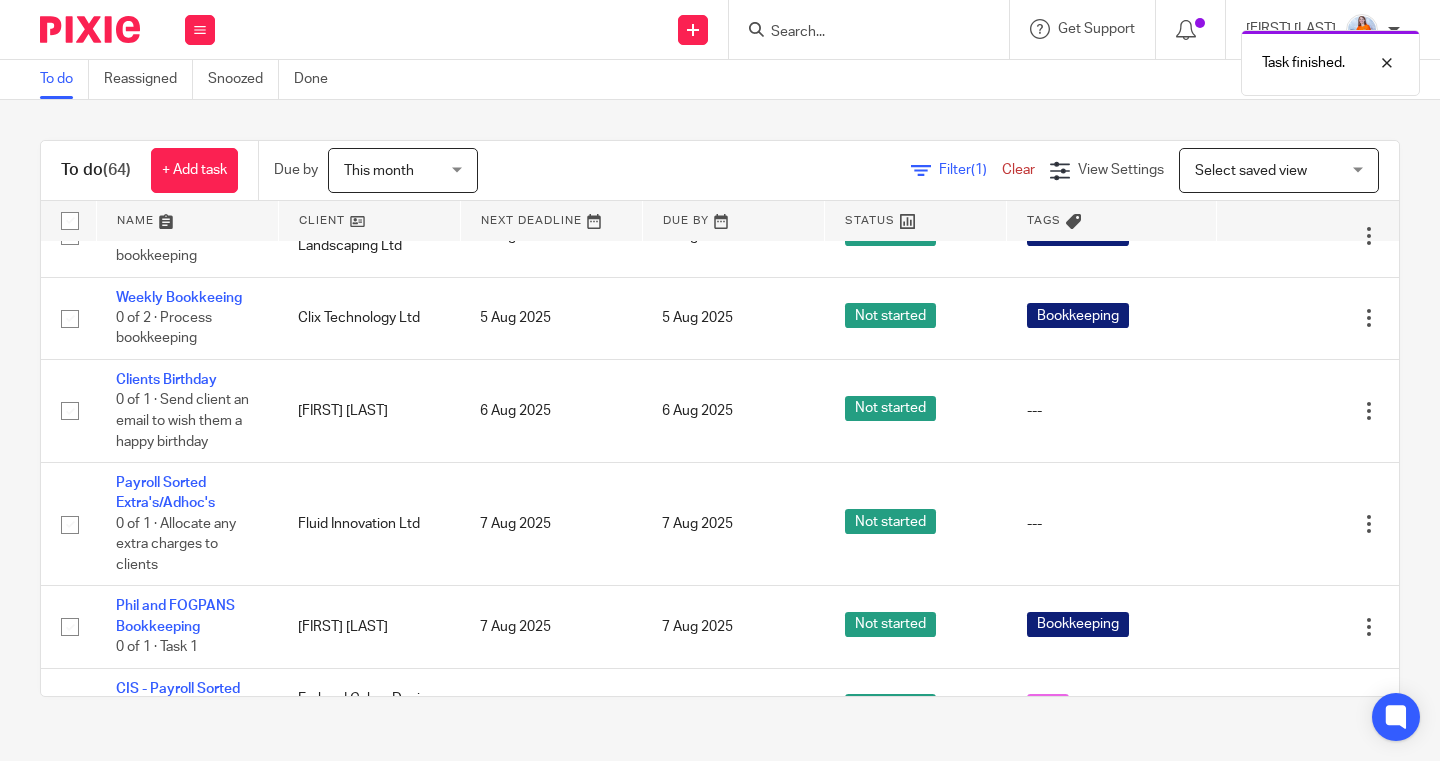 scroll, scrollTop: 1316, scrollLeft: 0, axis: vertical 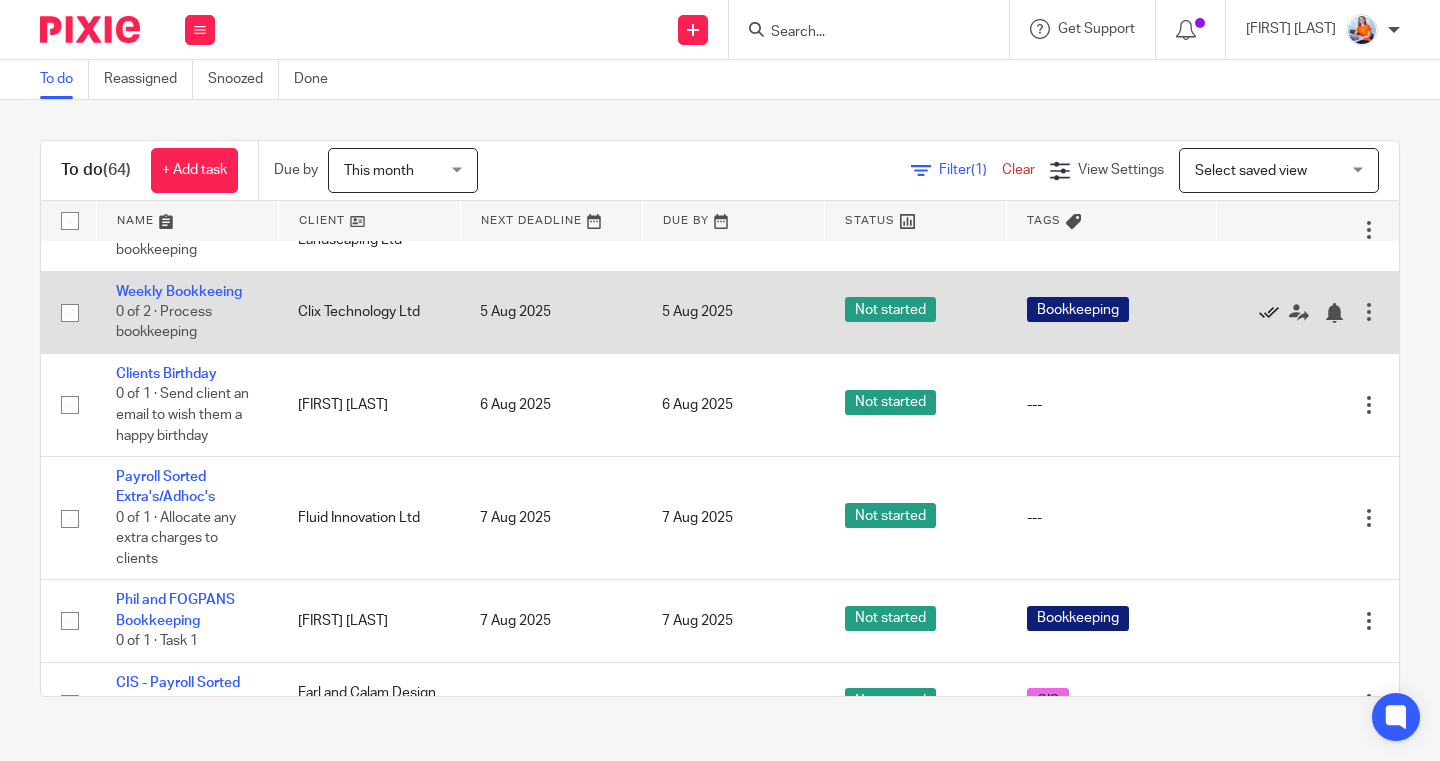 click at bounding box center (1269, 313) 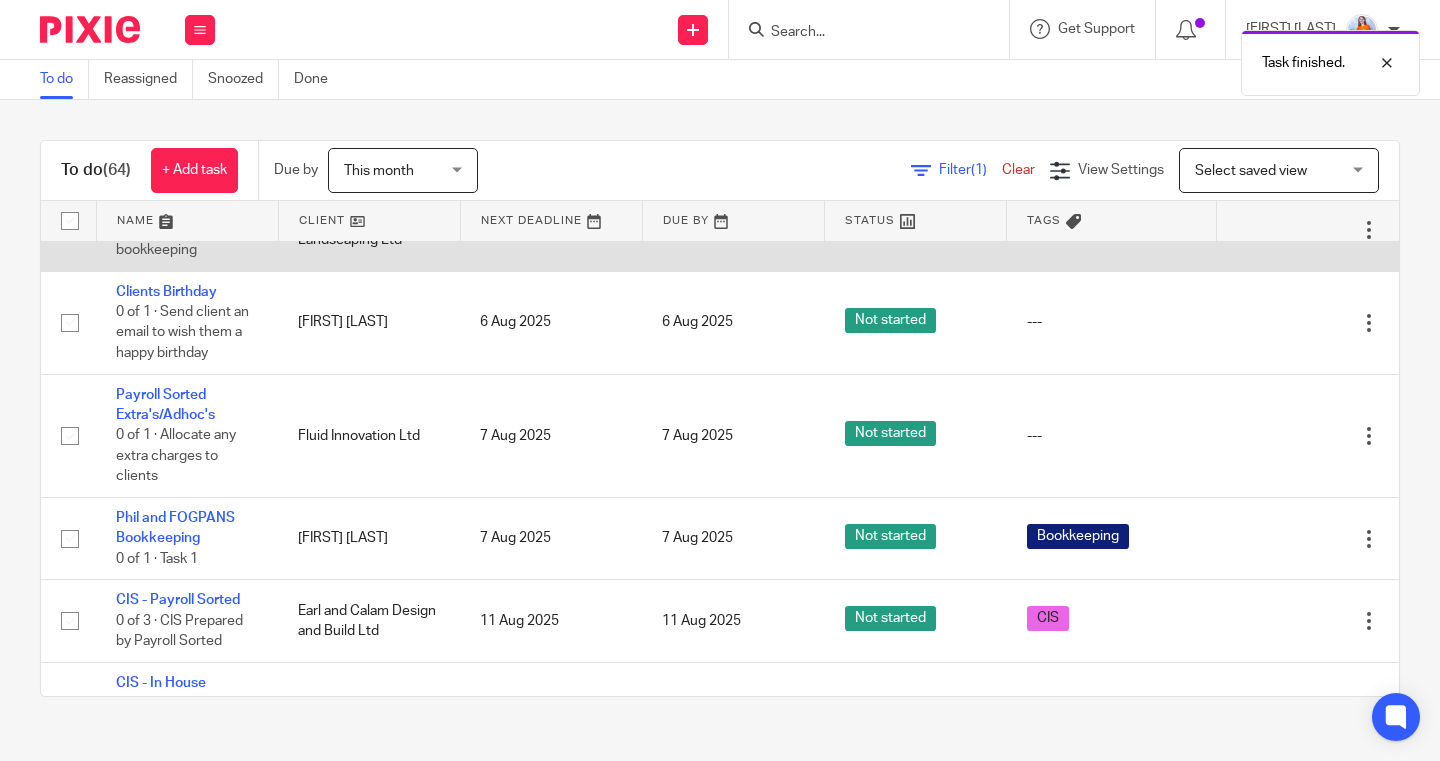 click at bounding box center [1269, 230] 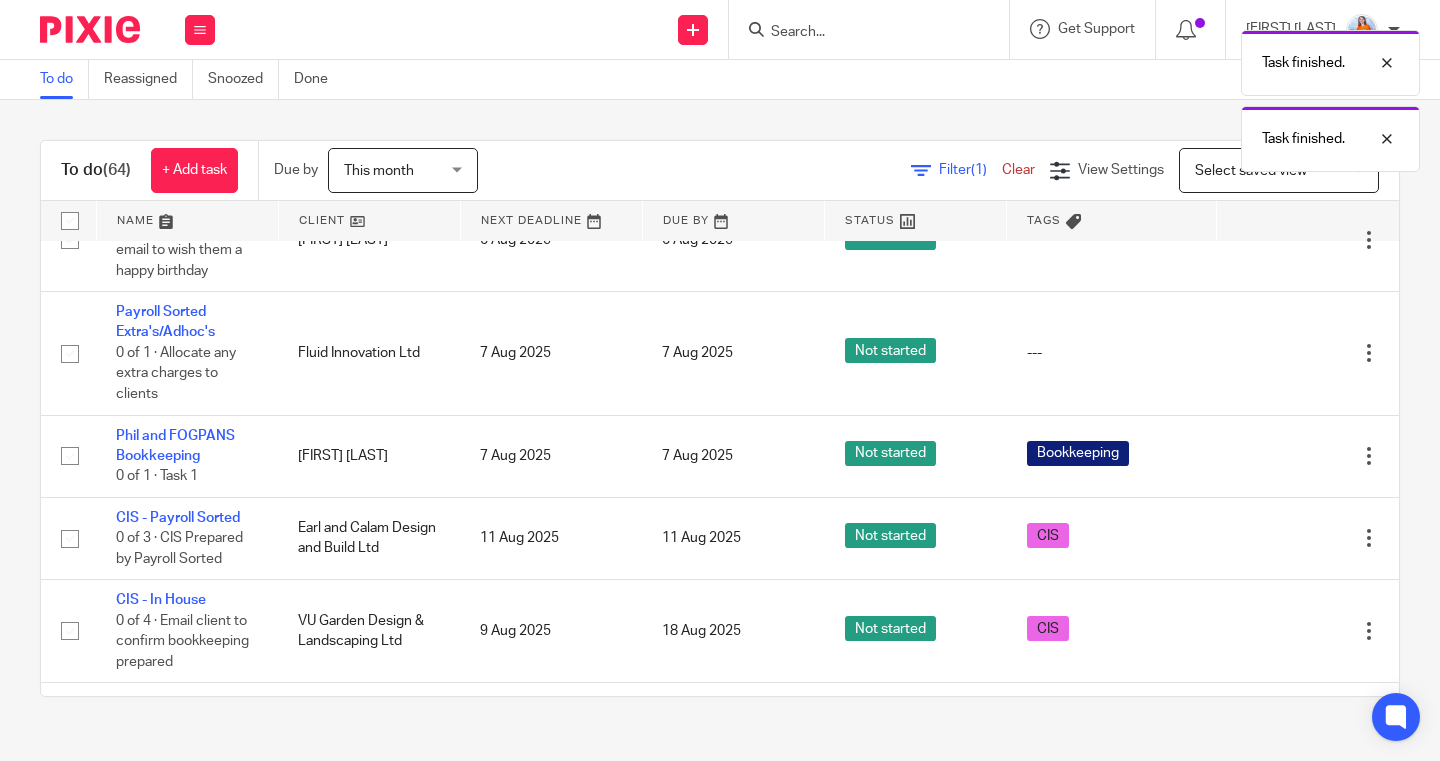 click at bounding box center [1269, 148] 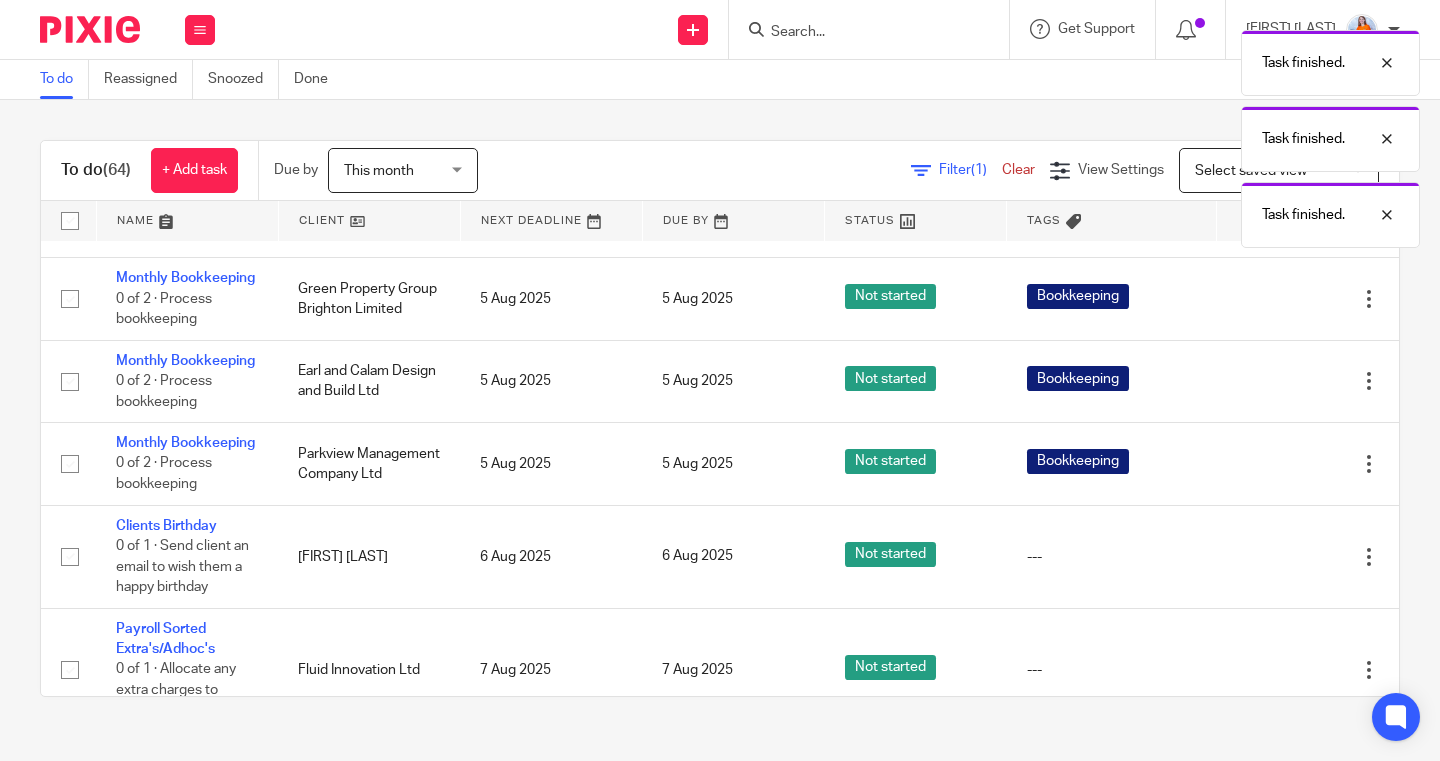 scroll, scrollTop: 900, scrollLeft: 0, axis: vertical 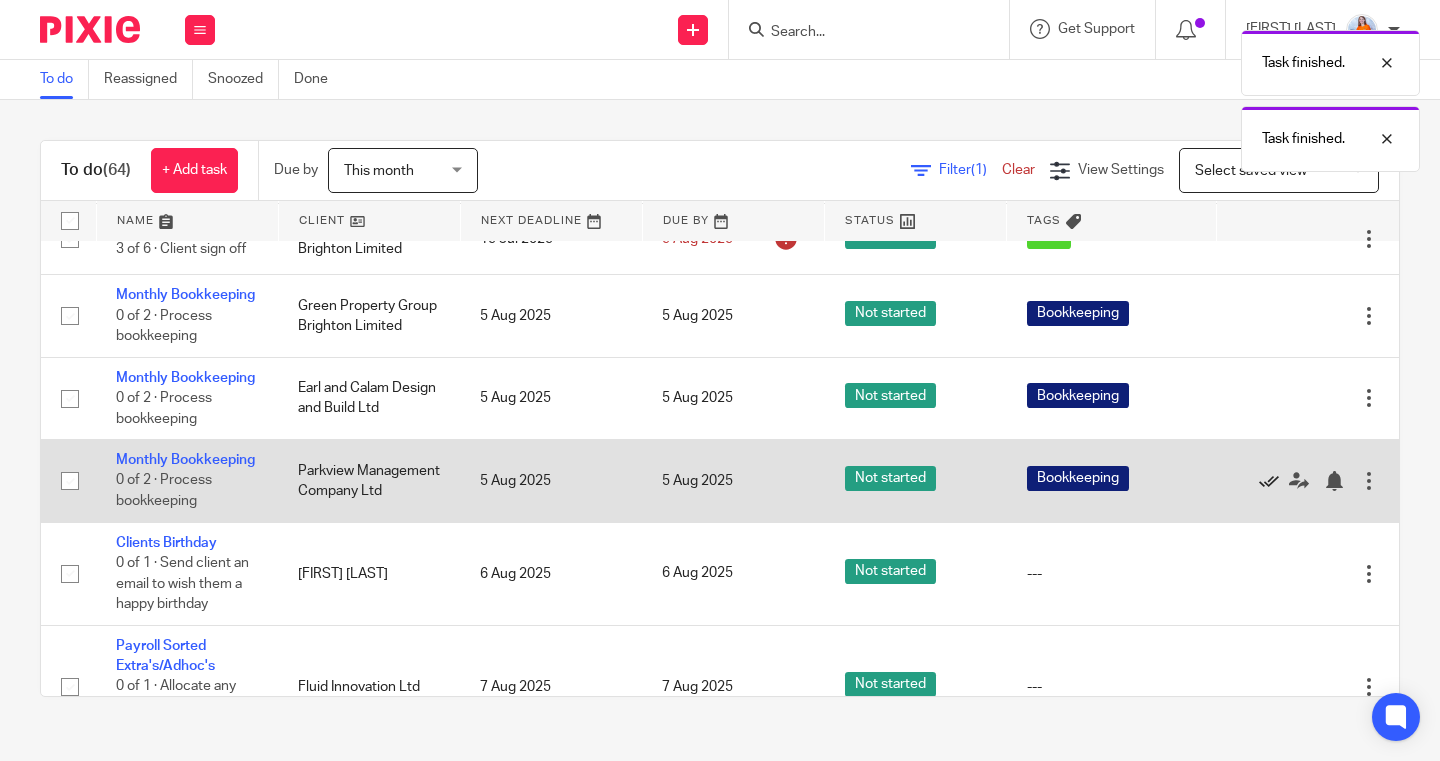 click at bounding box center (1269, 481) 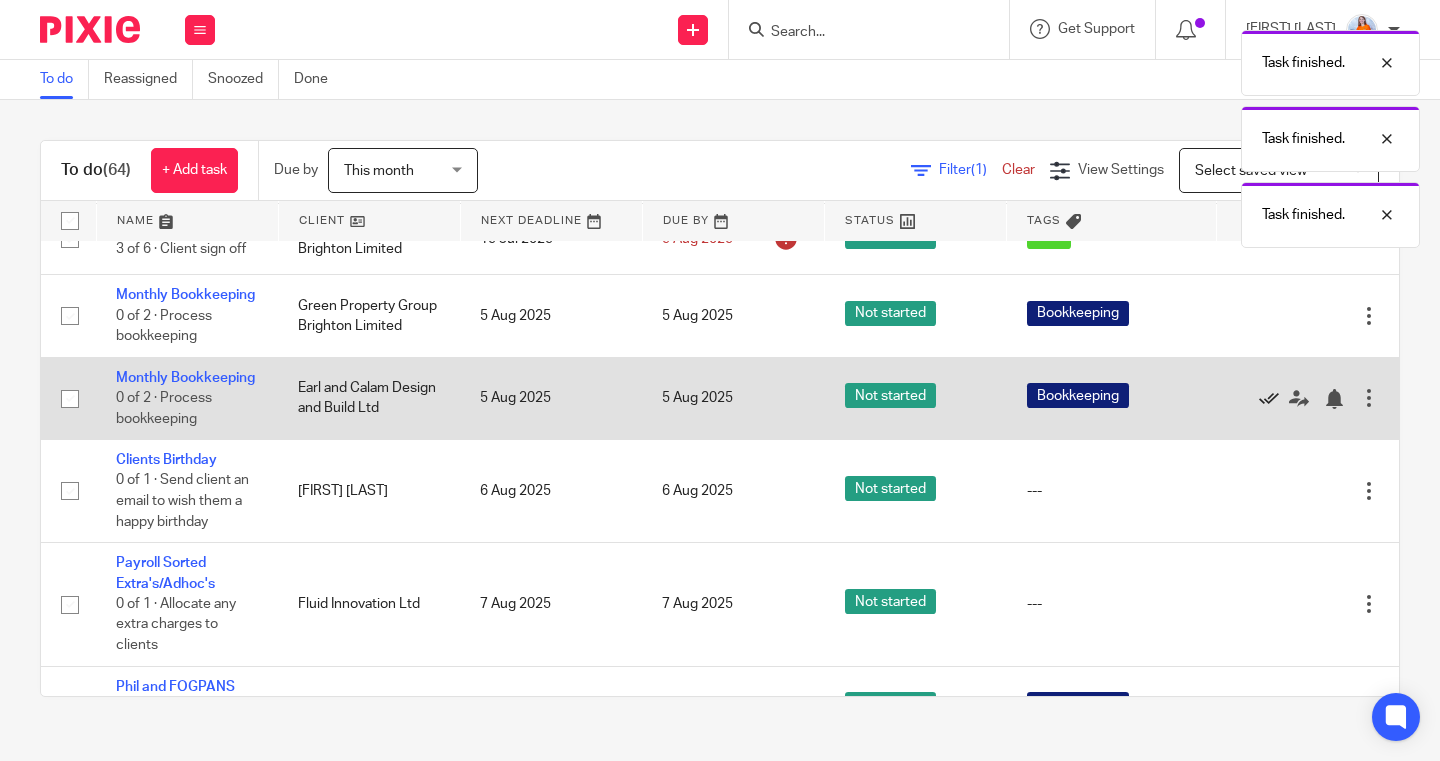 click at bounding box center [1269, 399] 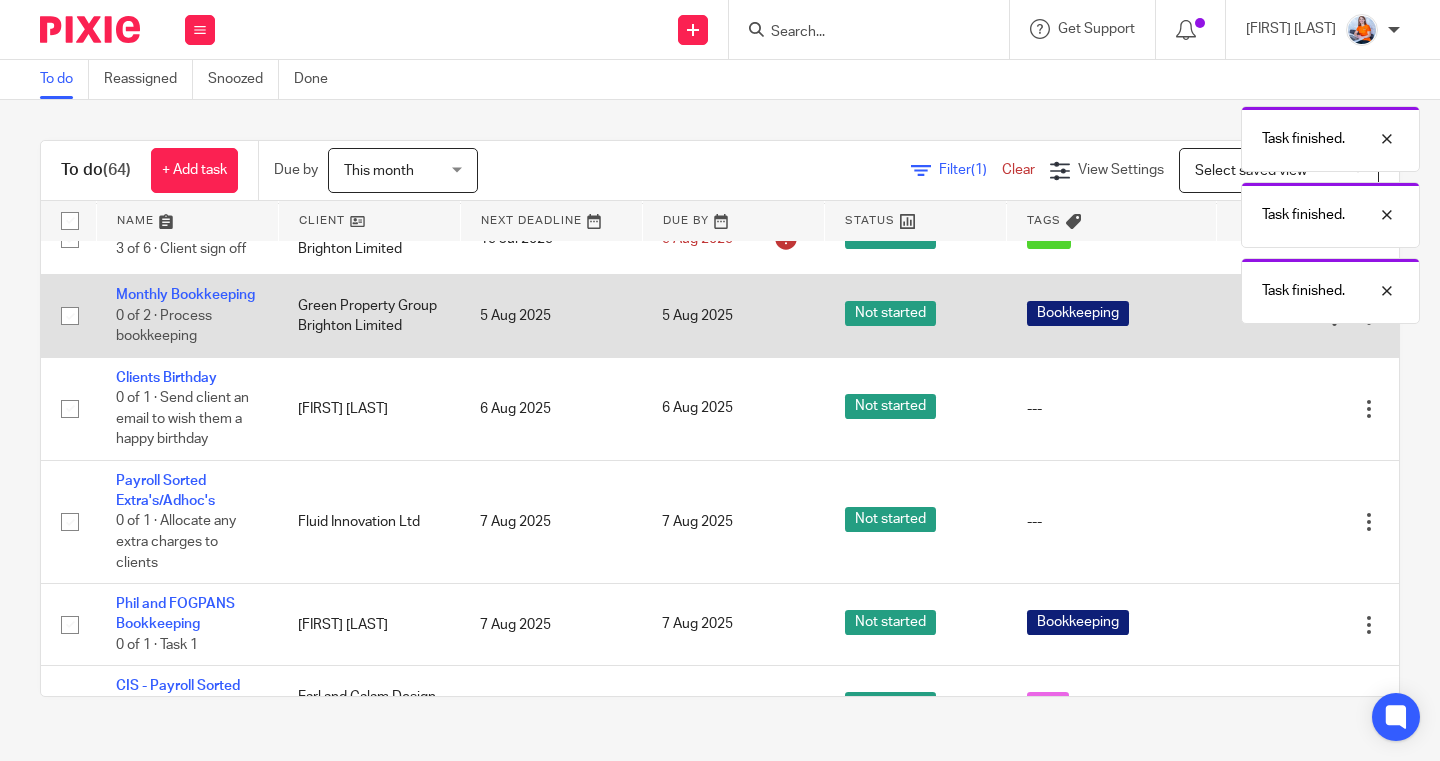 click at bounding box center [1269, 316] 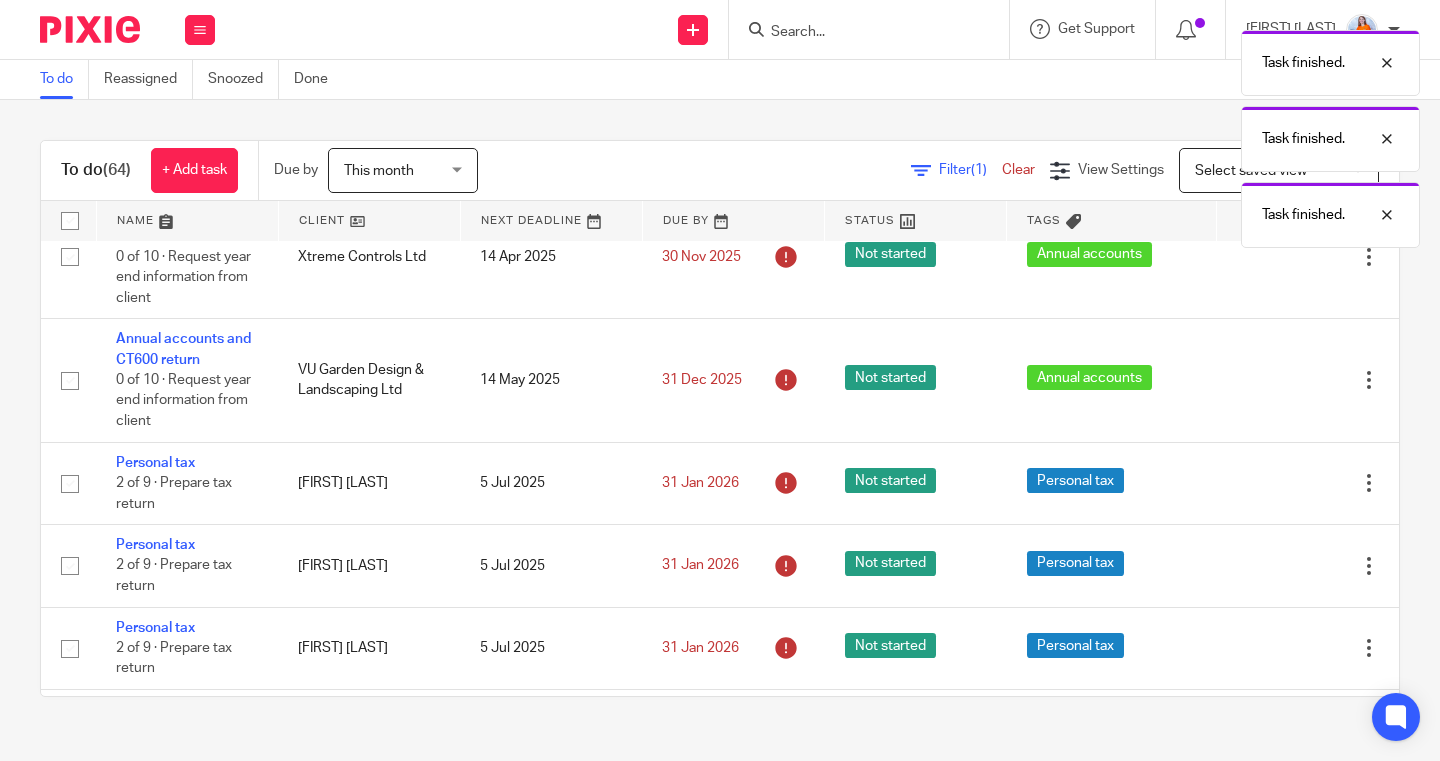 scroll, scrollTop: 2318, scrollLeft: 0, axis: vertical 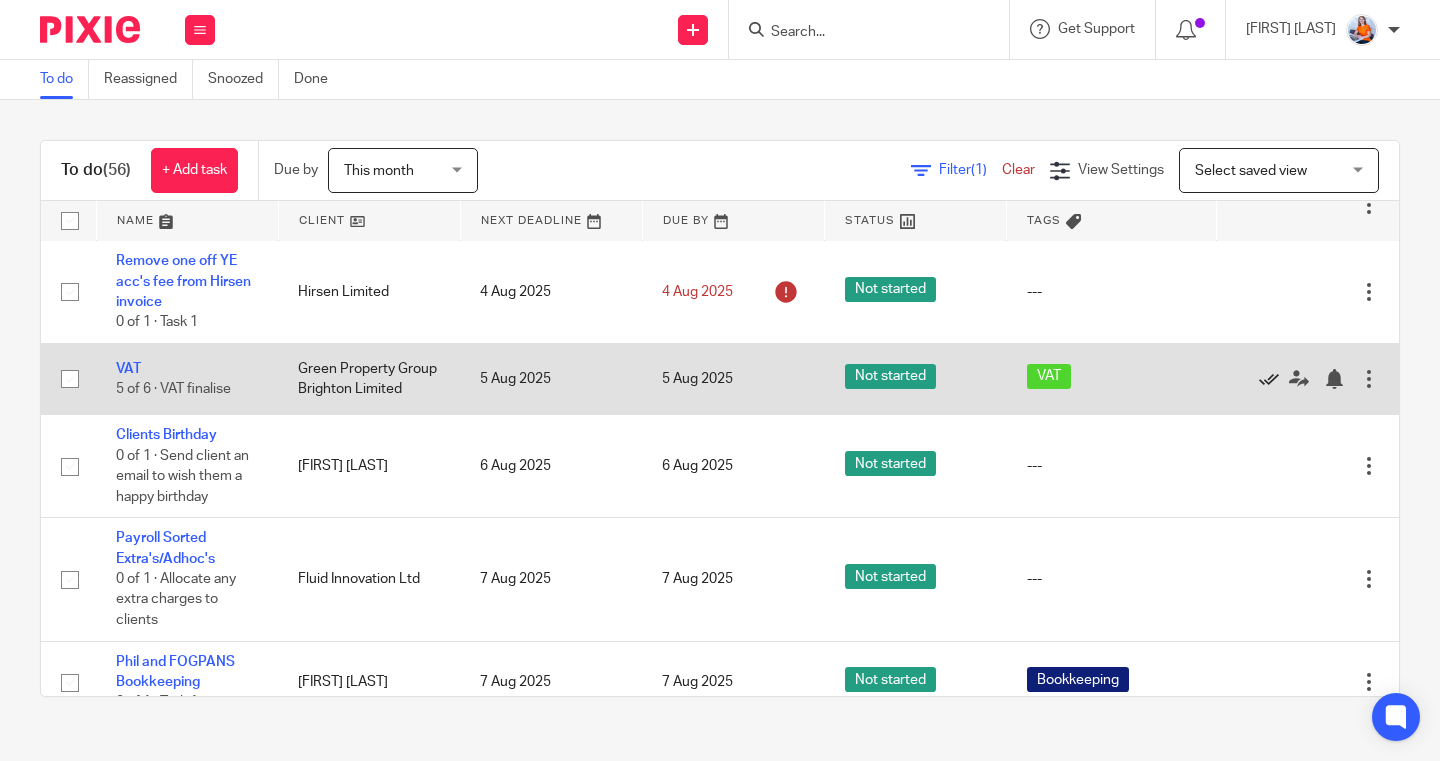 click at bounding box center (1269, 379) 